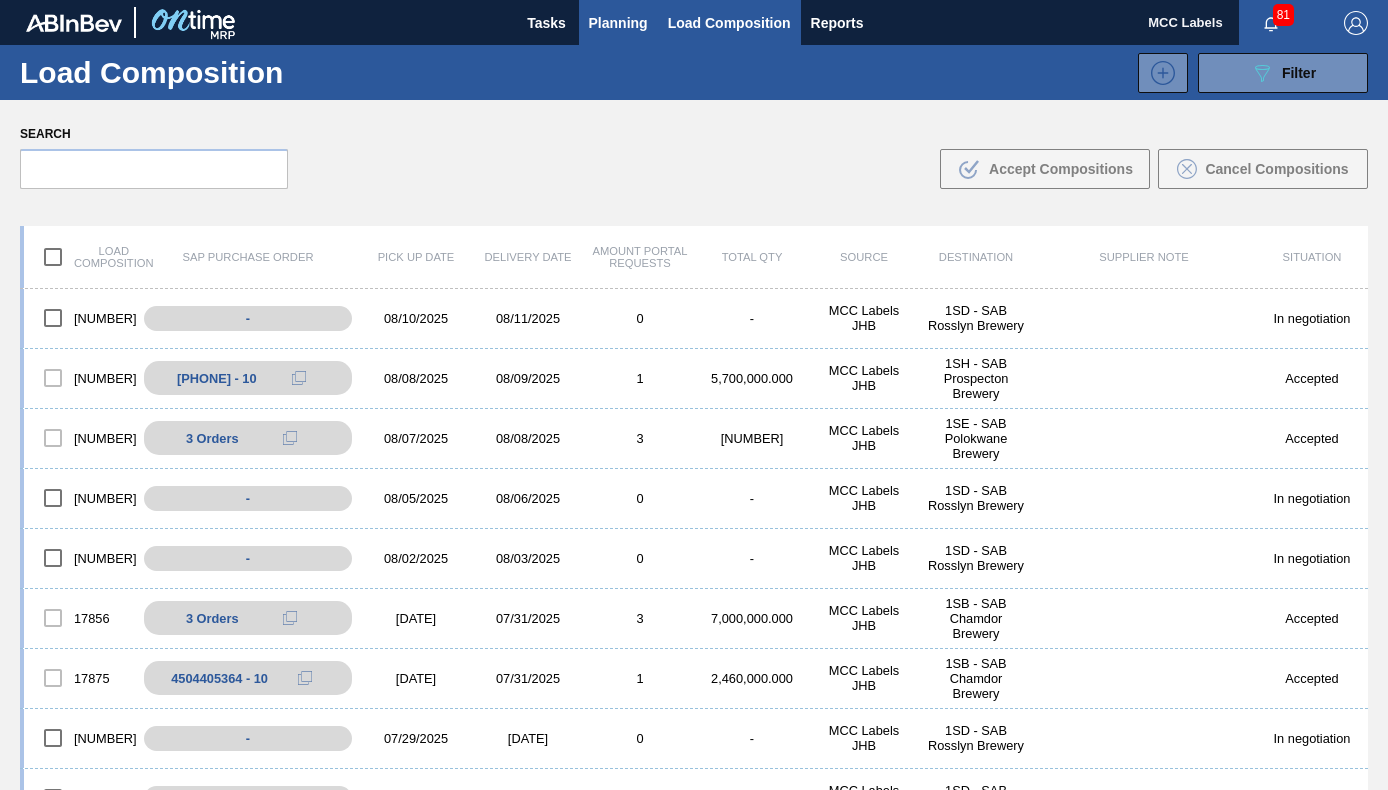 scroll, scrollTop: 0, scrollLeft: 0, axis: both 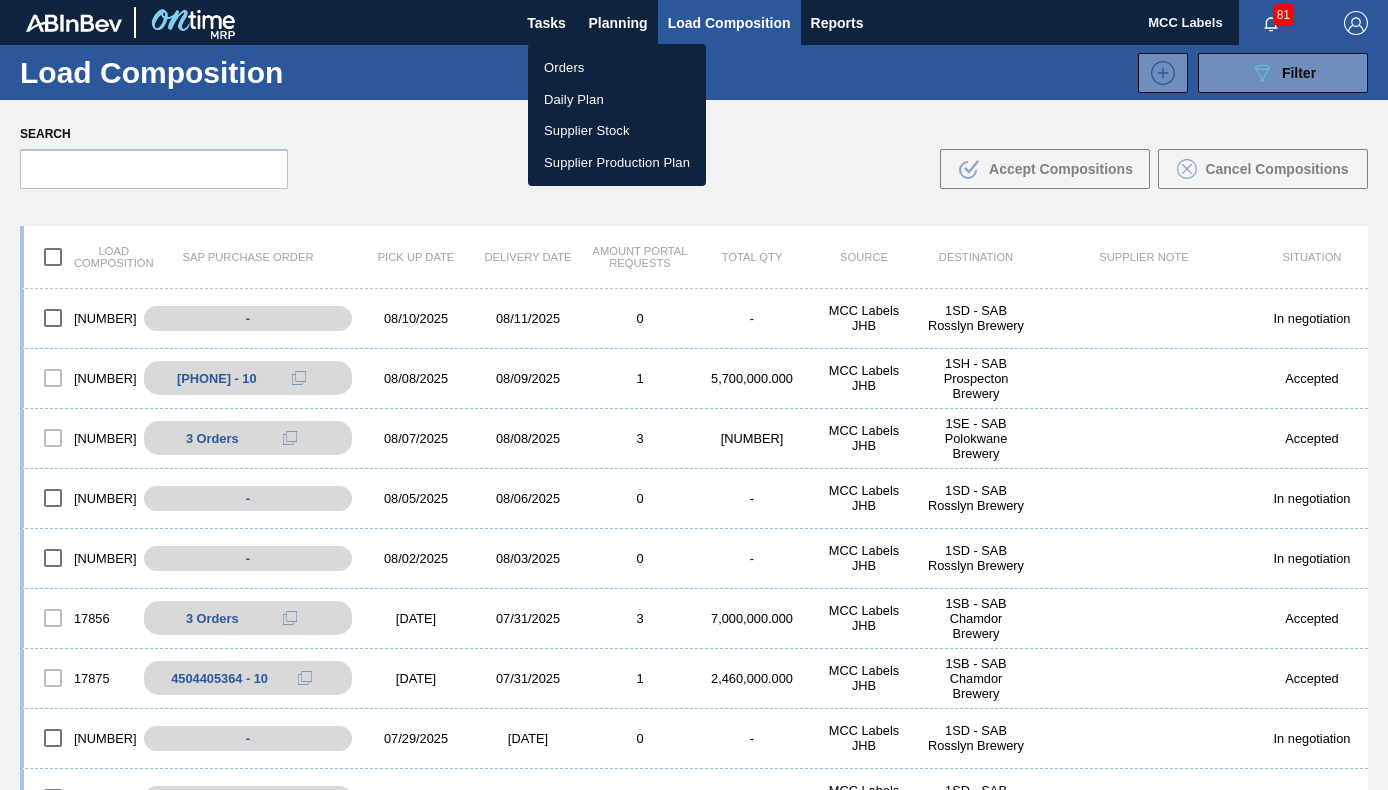 click on "Orders" at bounding box center [617, 68] 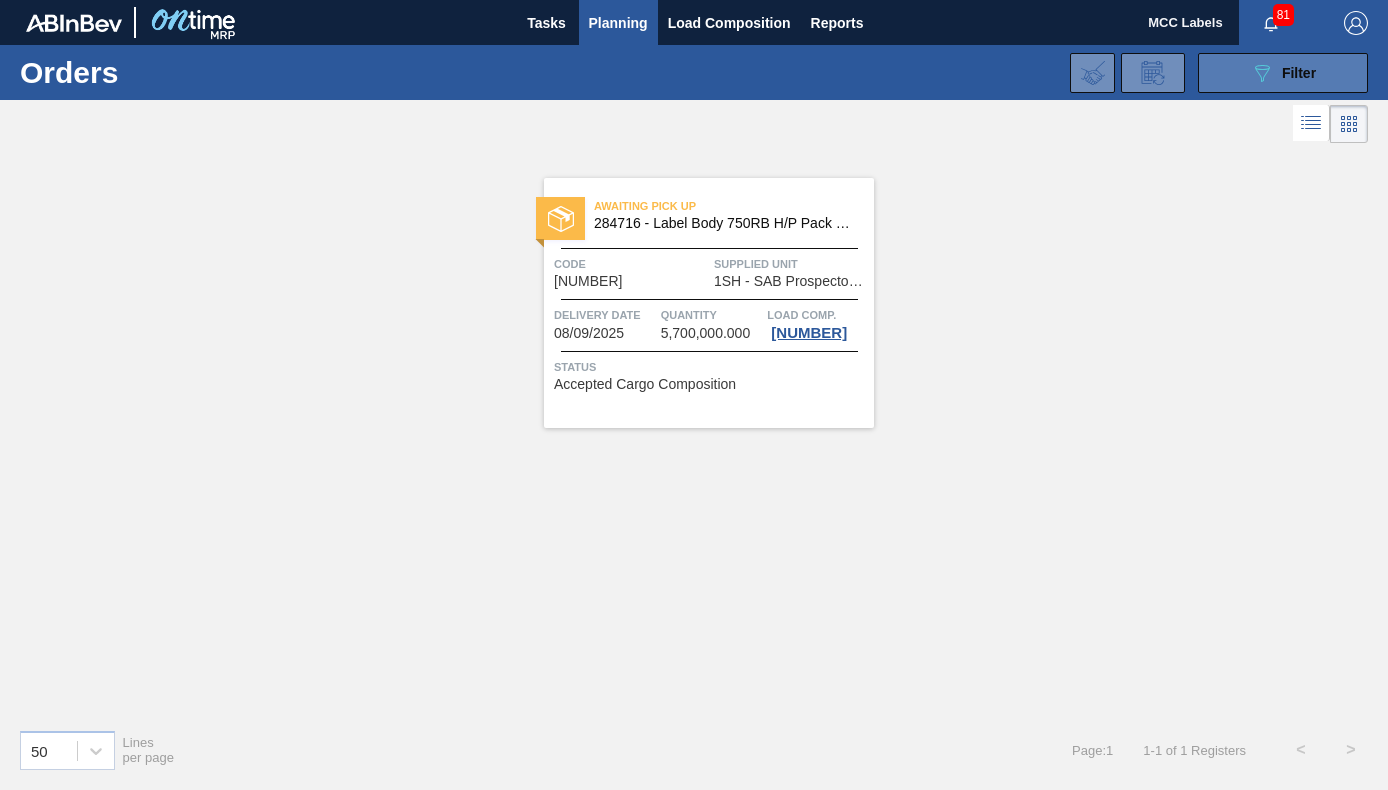 click on "089F7B8B-B2A5-4AFE-B5C0-19BA573D28AC Filter" at bounding box center [1283, 73] 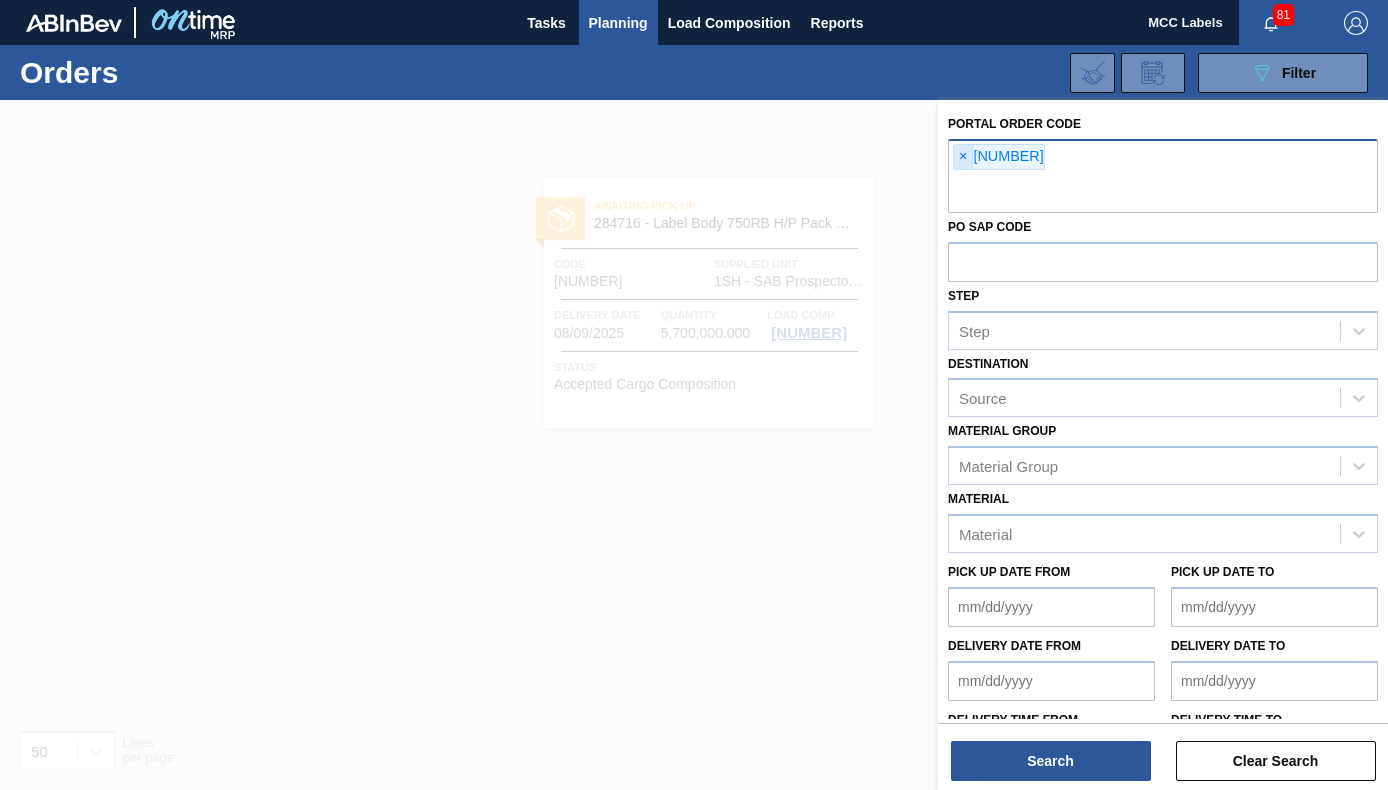 click on "×" at bounding box center (963, 157) 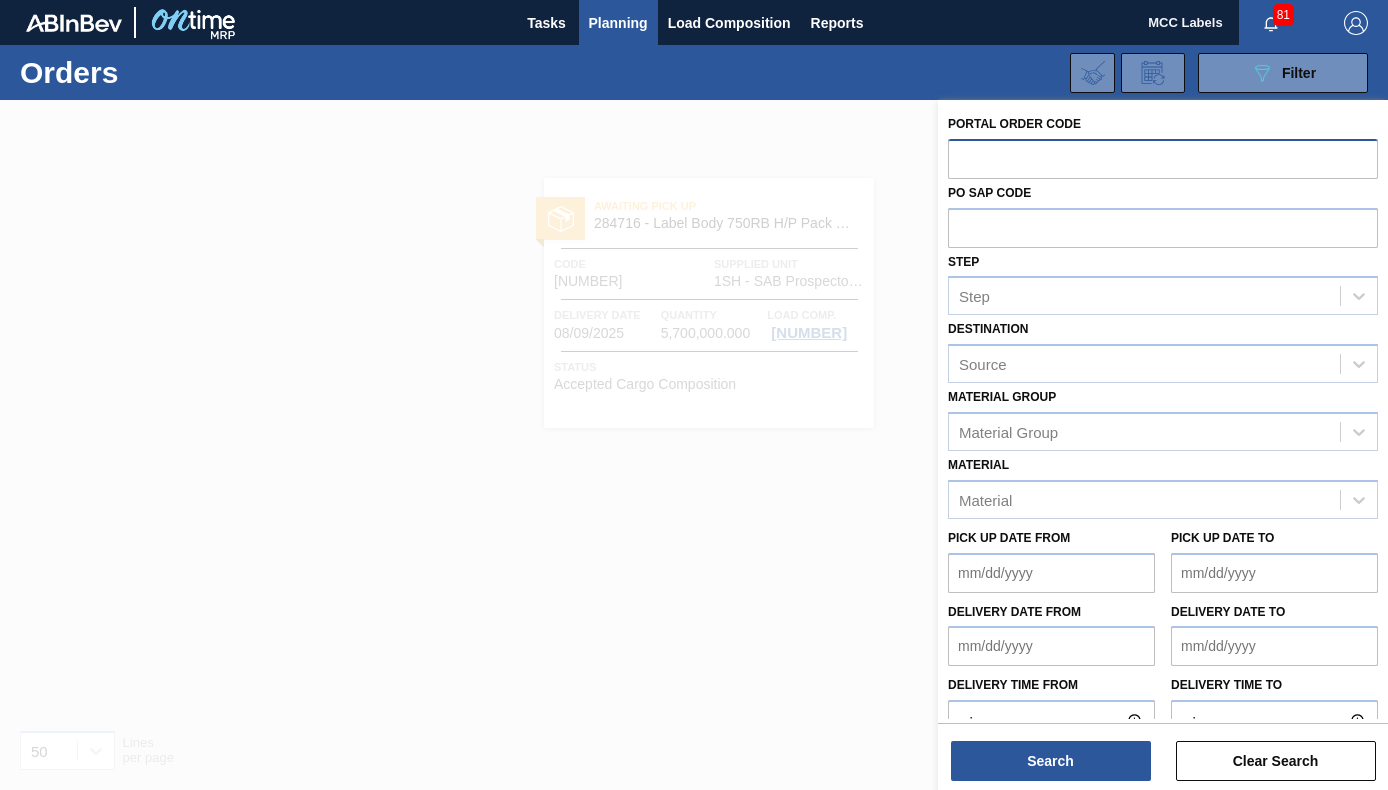 click at bounding box center (1163, 158) 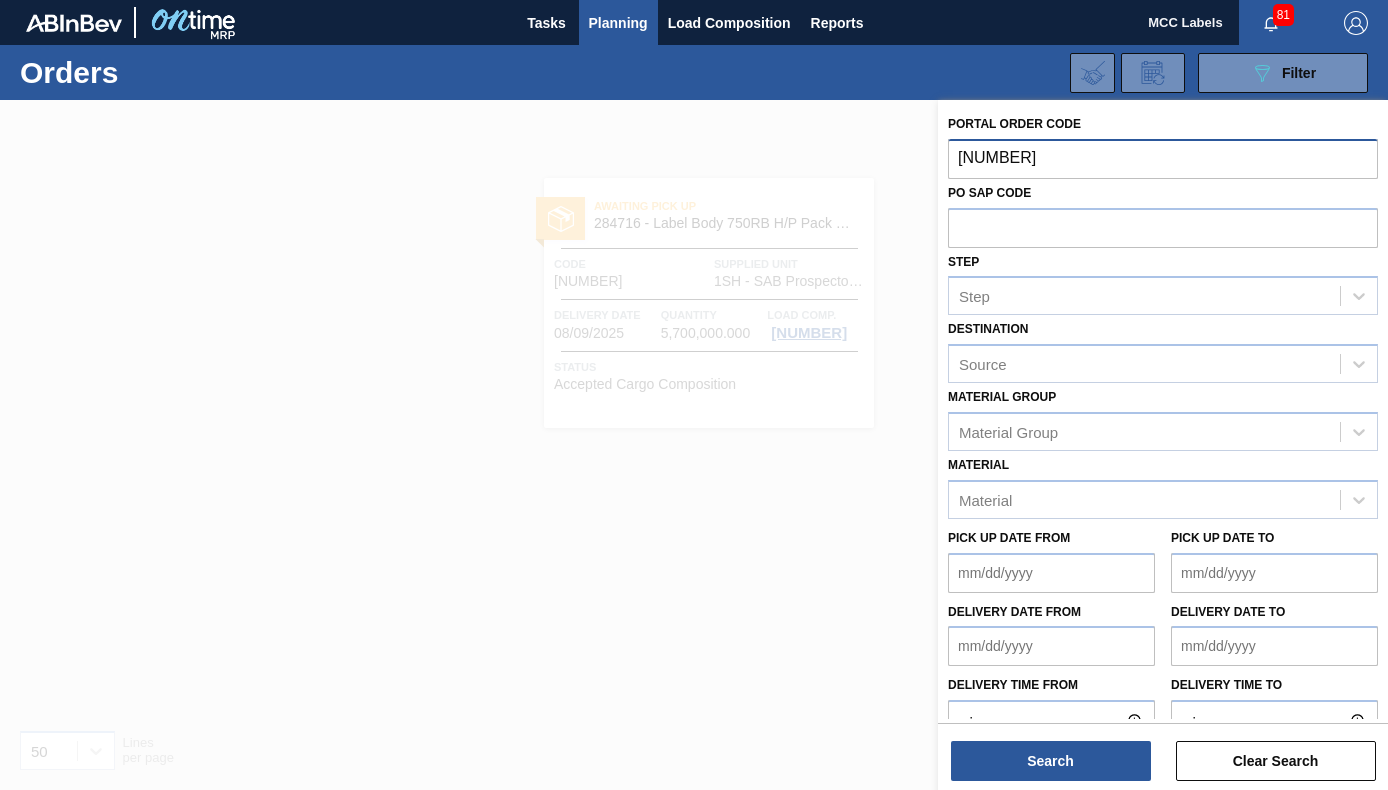 type on "[NUMBER]" 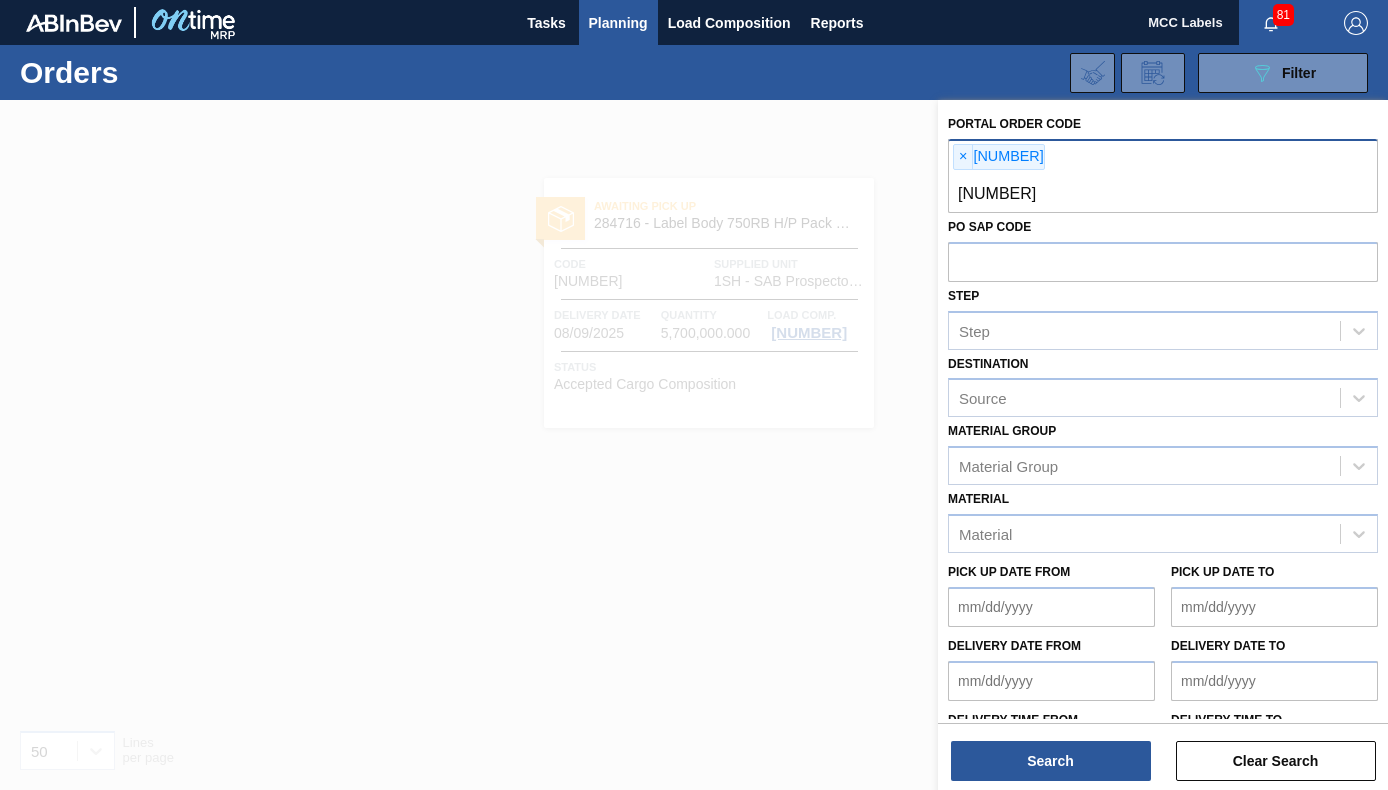 type on "[NUMBER]" 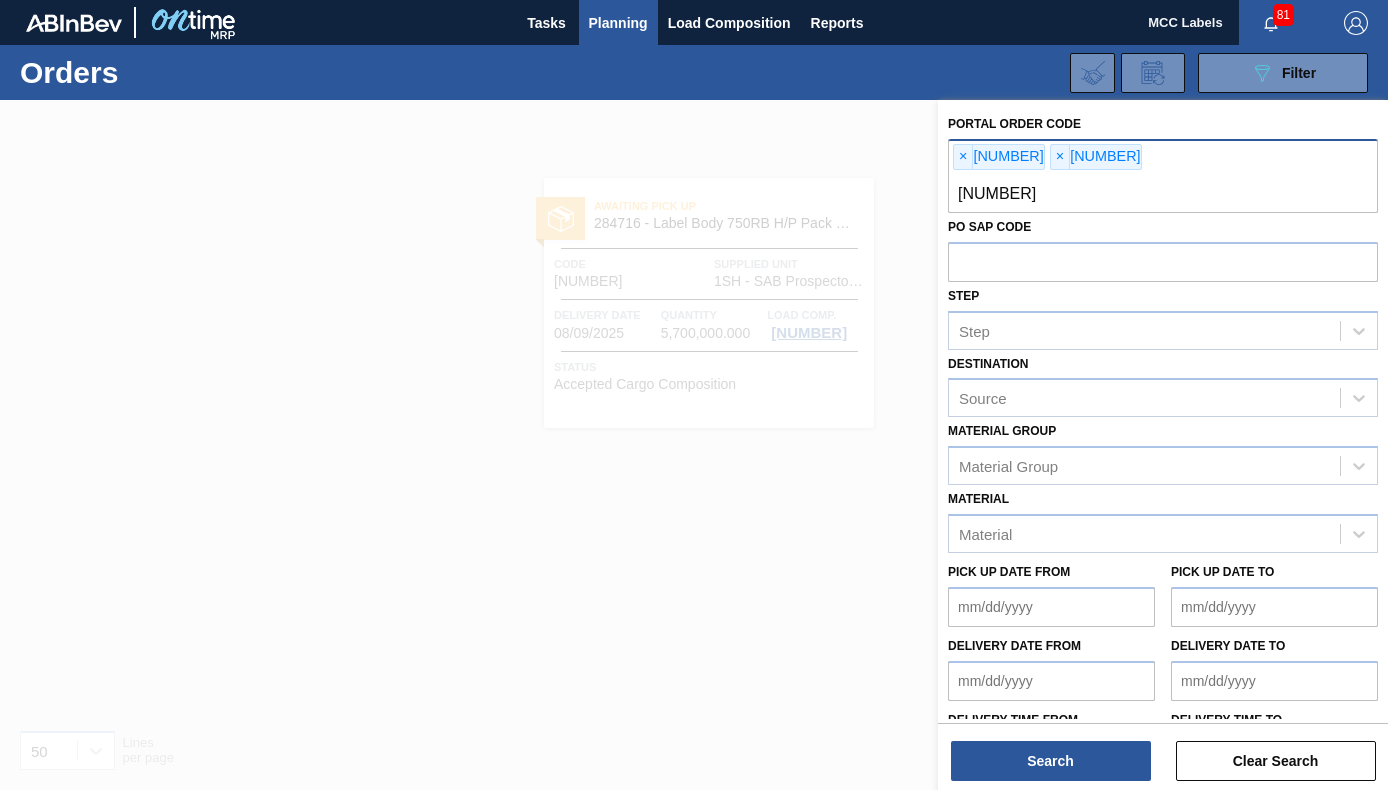 type on "[NUMBER]" 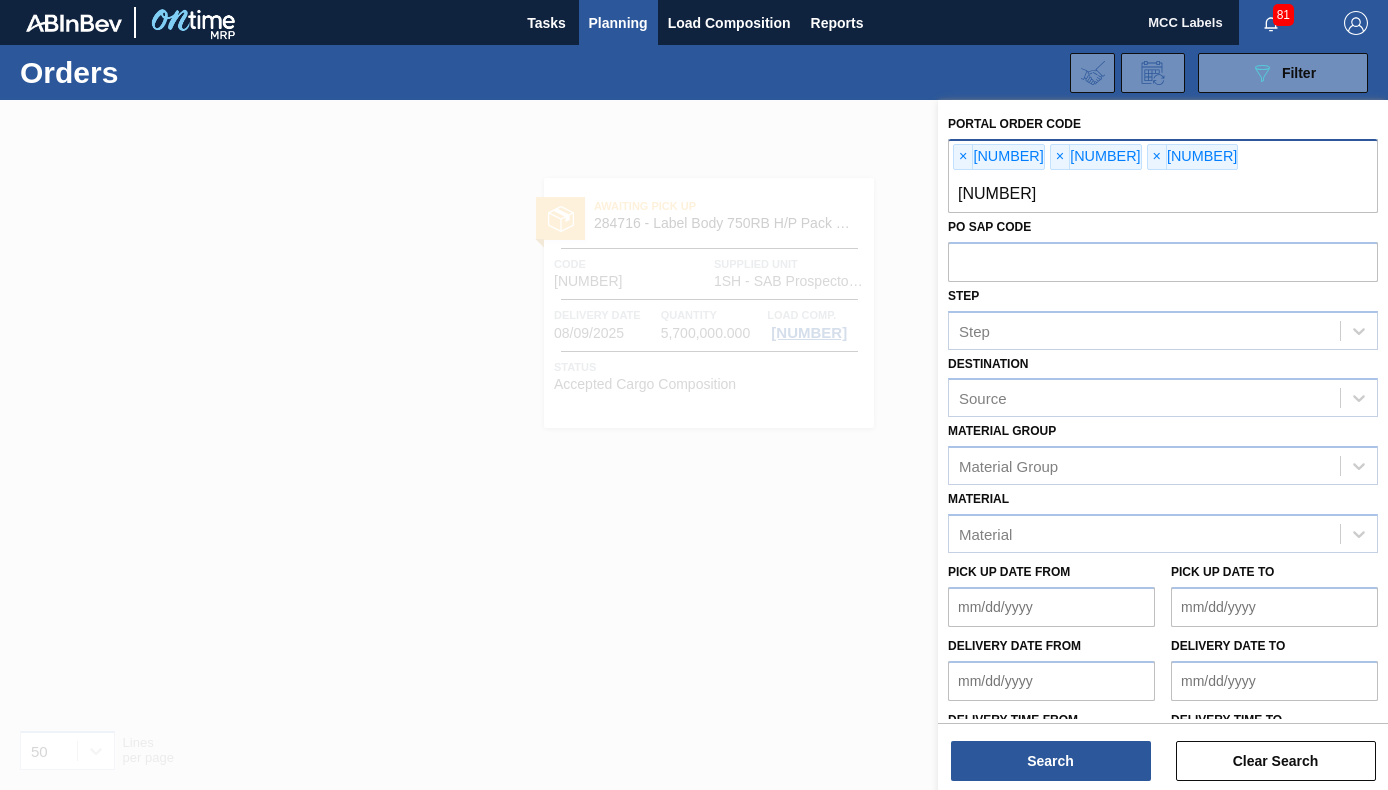type on "[NUMBER]" 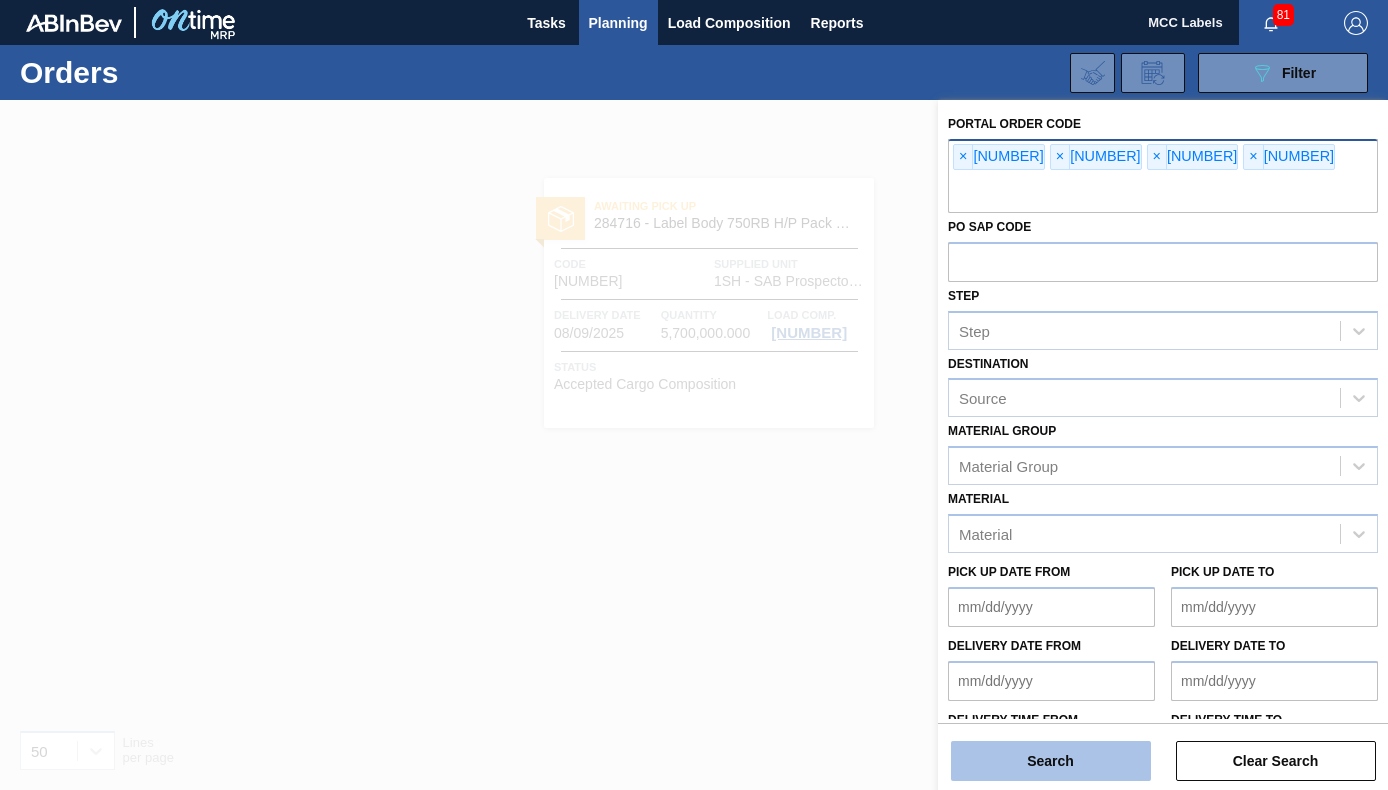 click on "Search" at bounding box center (1051, 761) 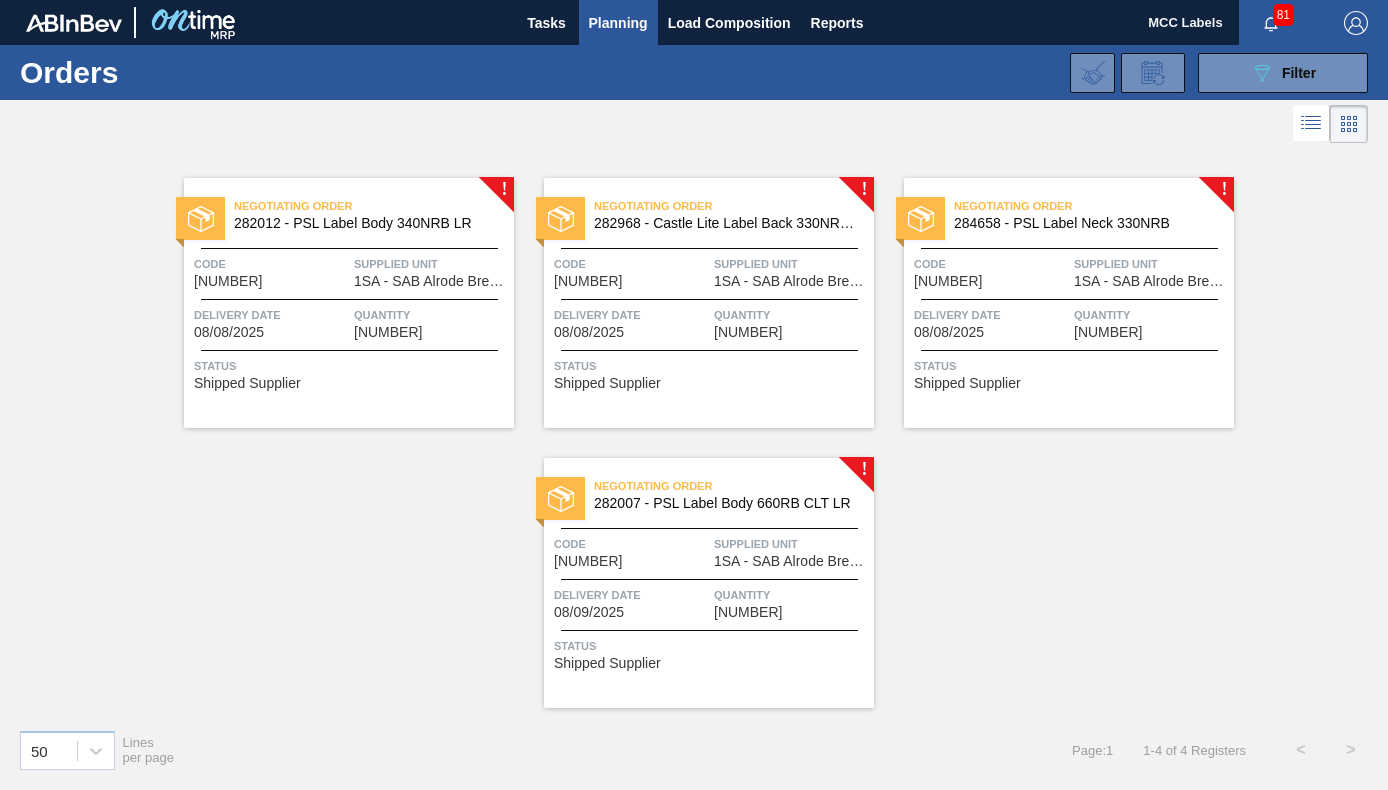 click on "Code [NUMBER]" at bounding box center (271, 271) 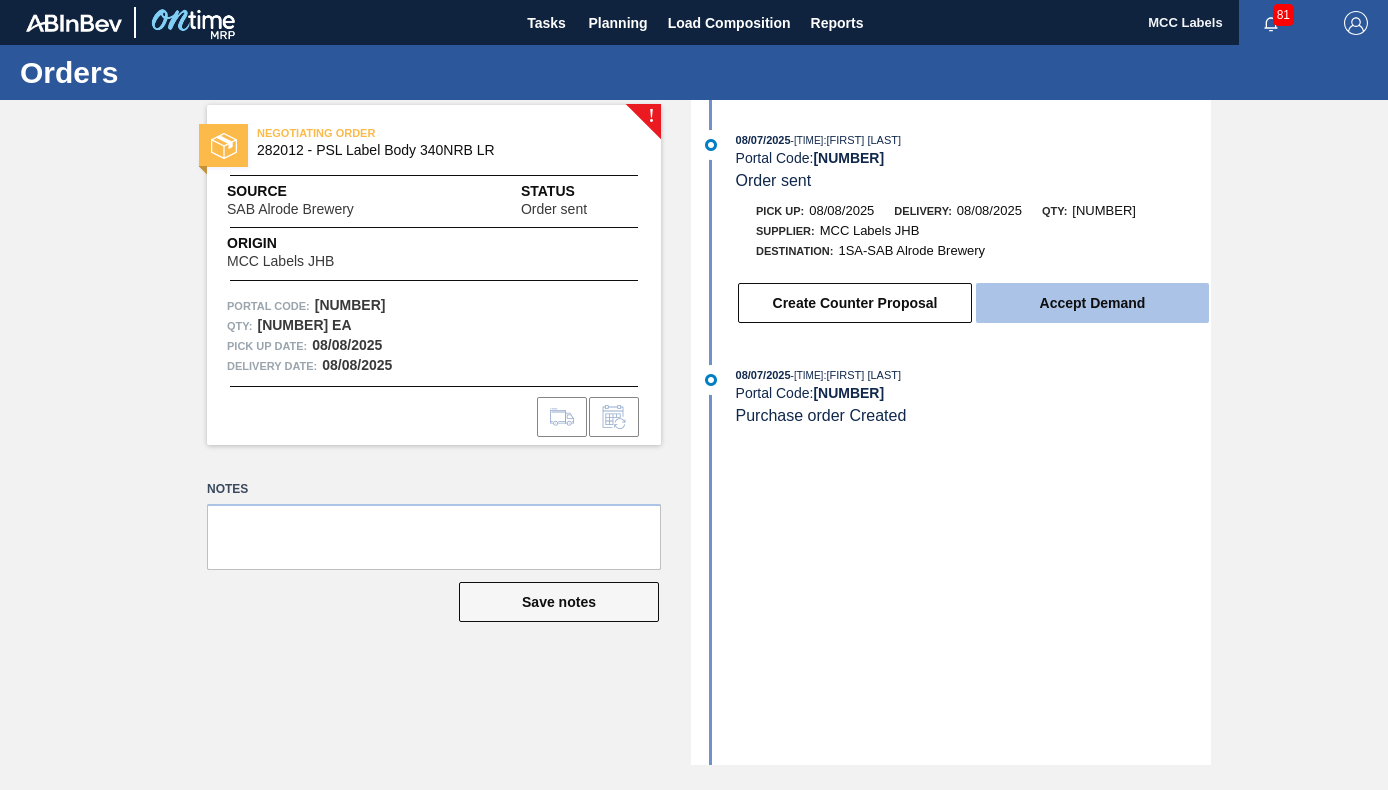 click on "Accept Demand" at bounding box center (1092, 303) 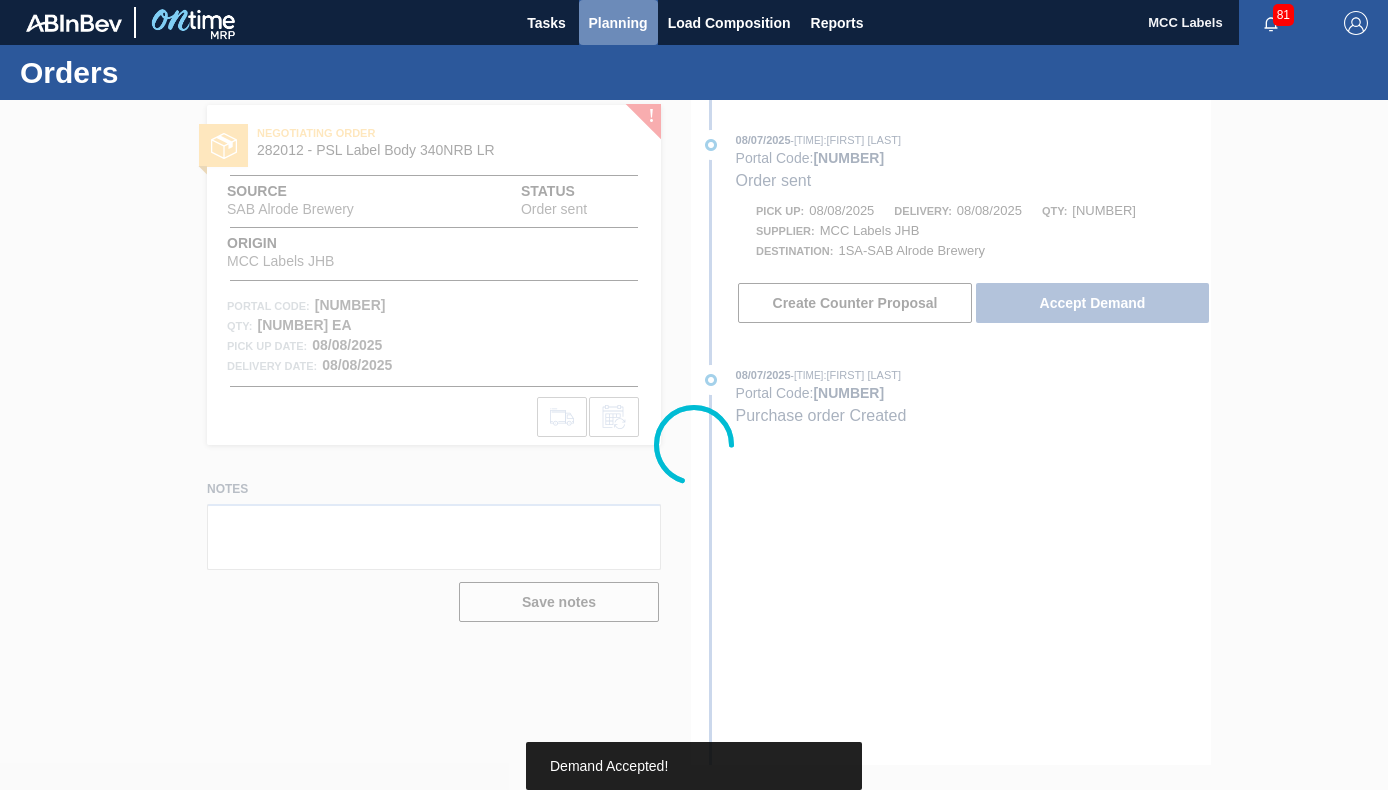 click on "Planning" at bounding box center (618, 23) 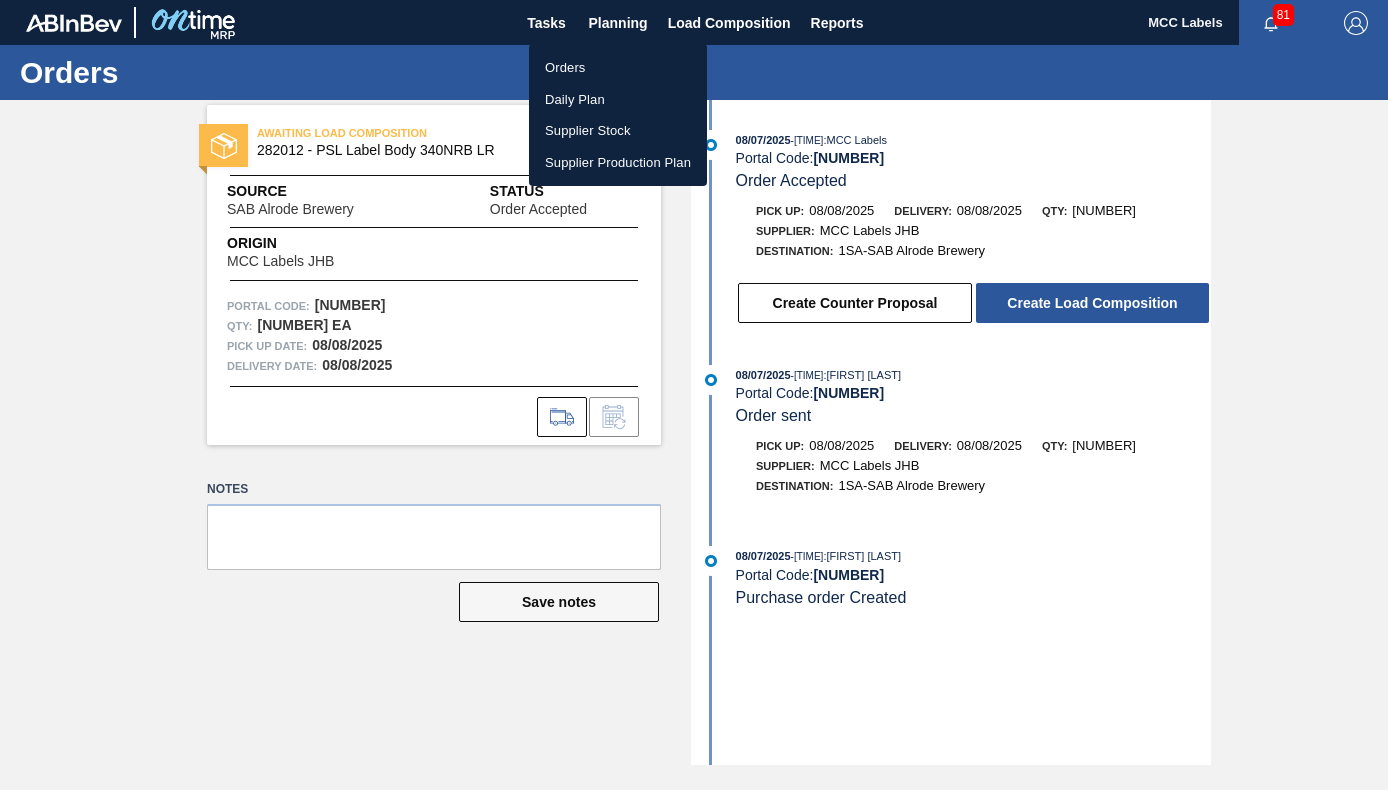 click on "Orders" at bounding box center [618, 68] 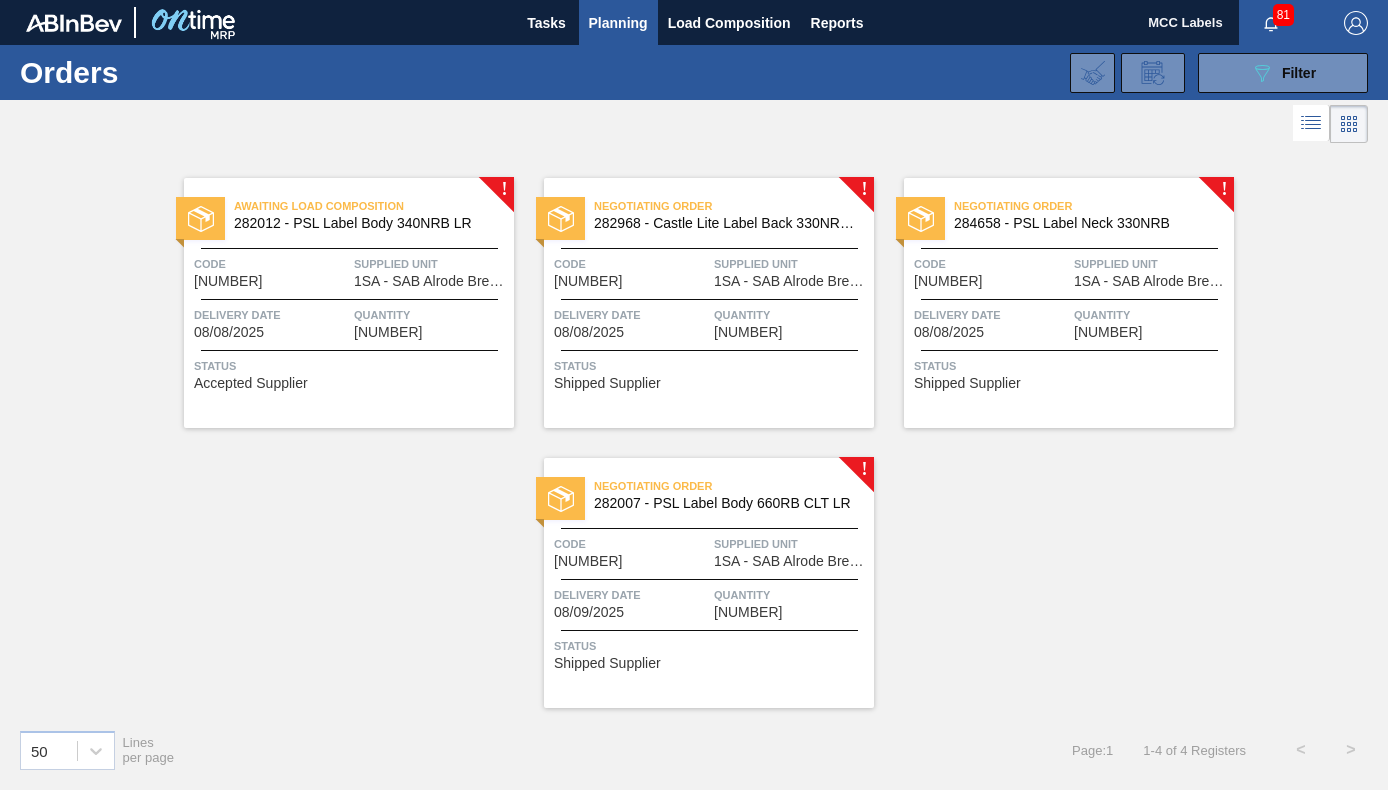 click on "Status Shipped Supplier" at bounding box center (711, 372) 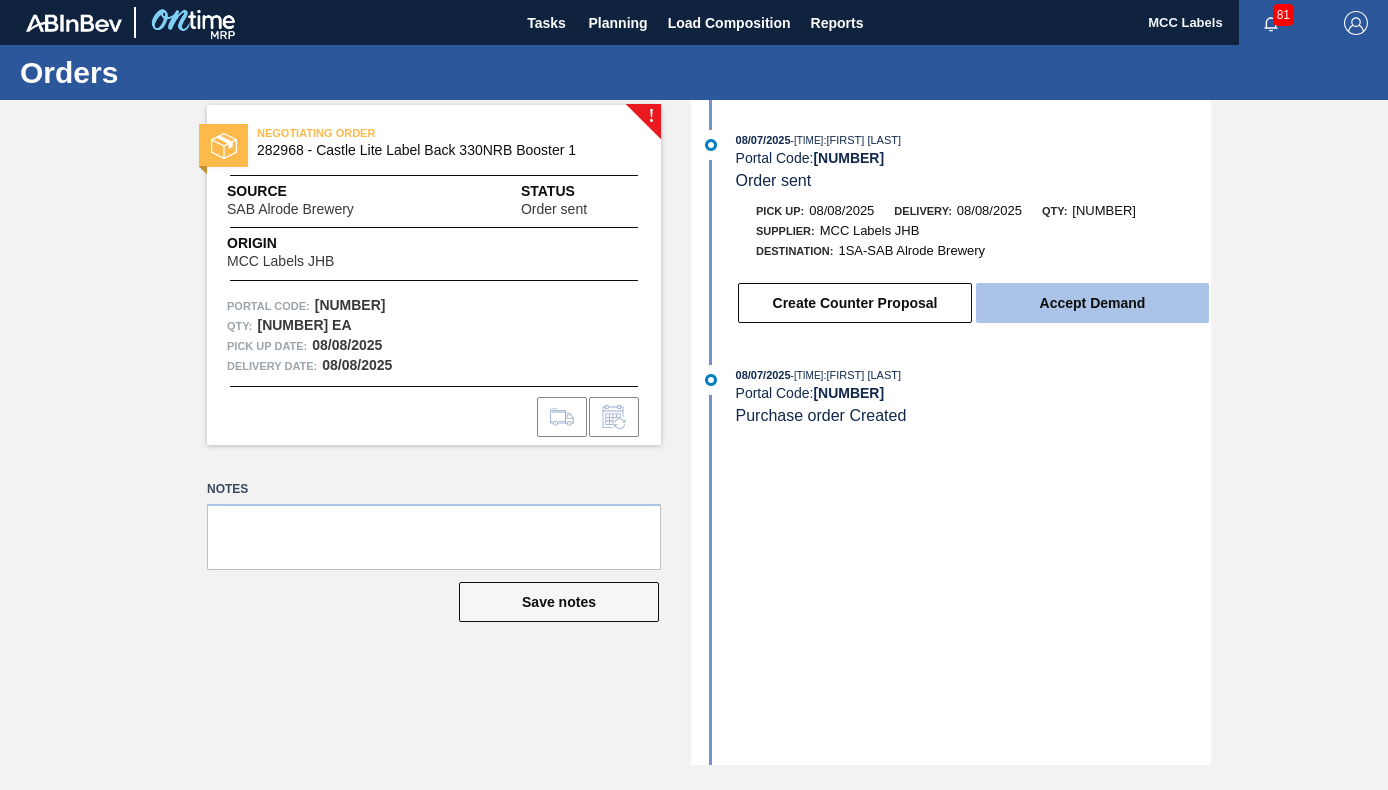 click on "Accept Demand" at bounding box center [1092, 303] 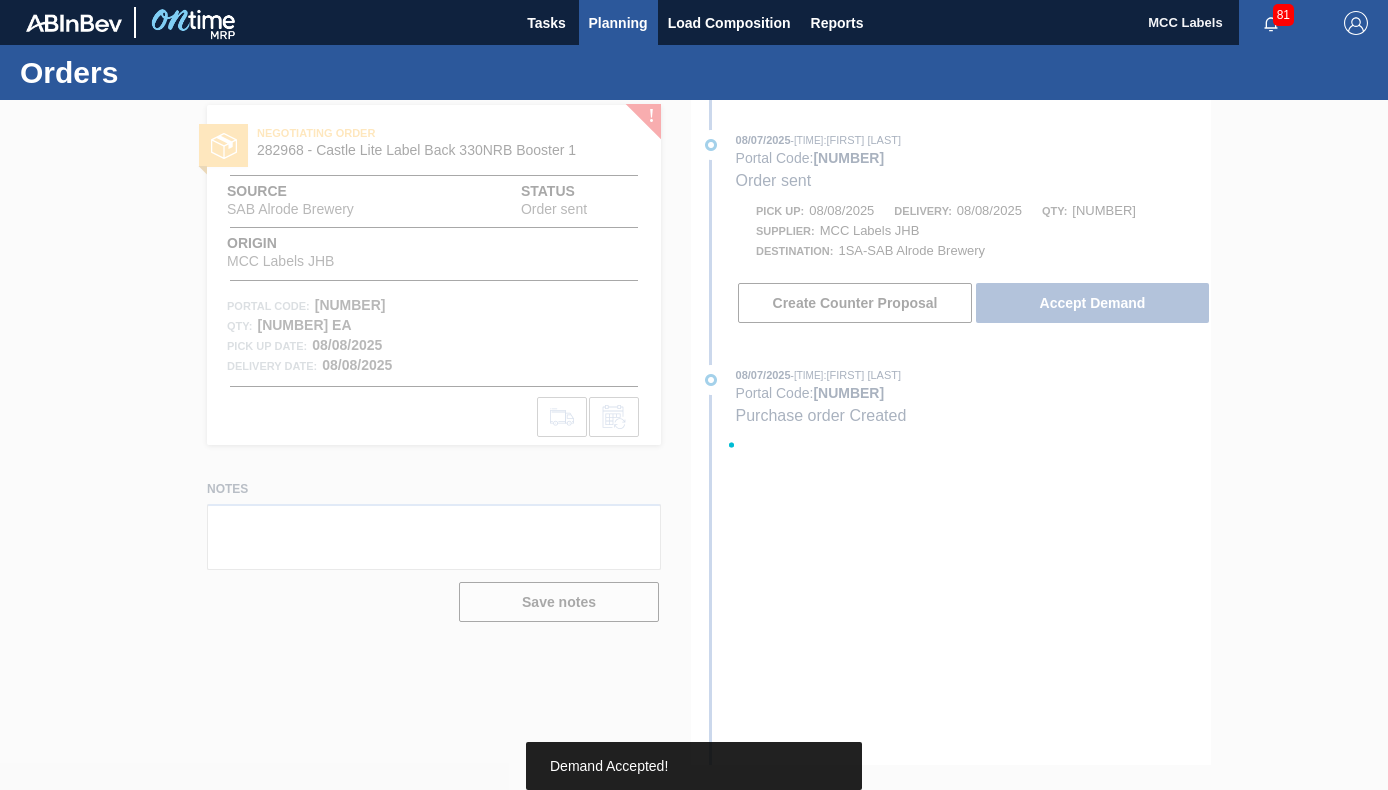 click on "Planning" at bounding box center (618, 23) 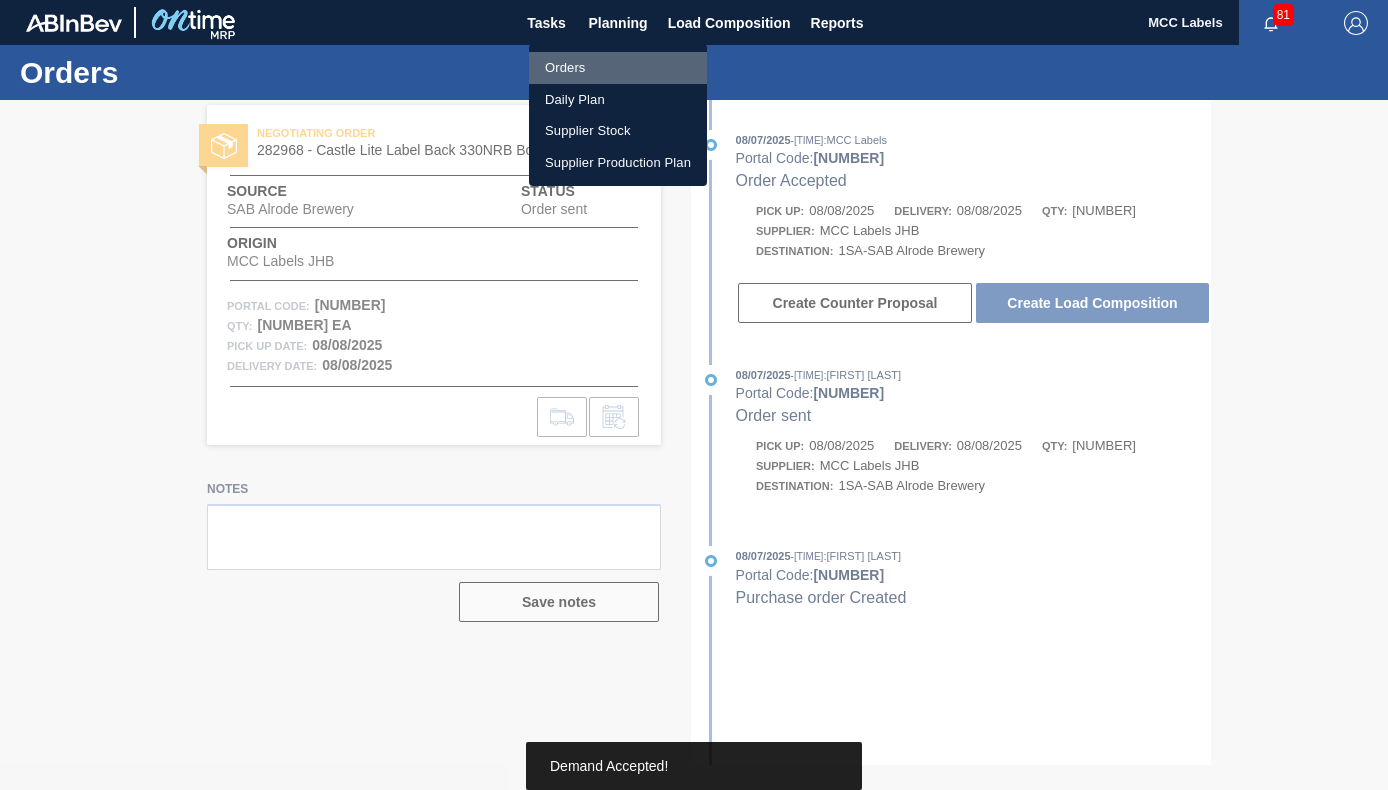 click on "Orders" at bounding box center (618, 68) 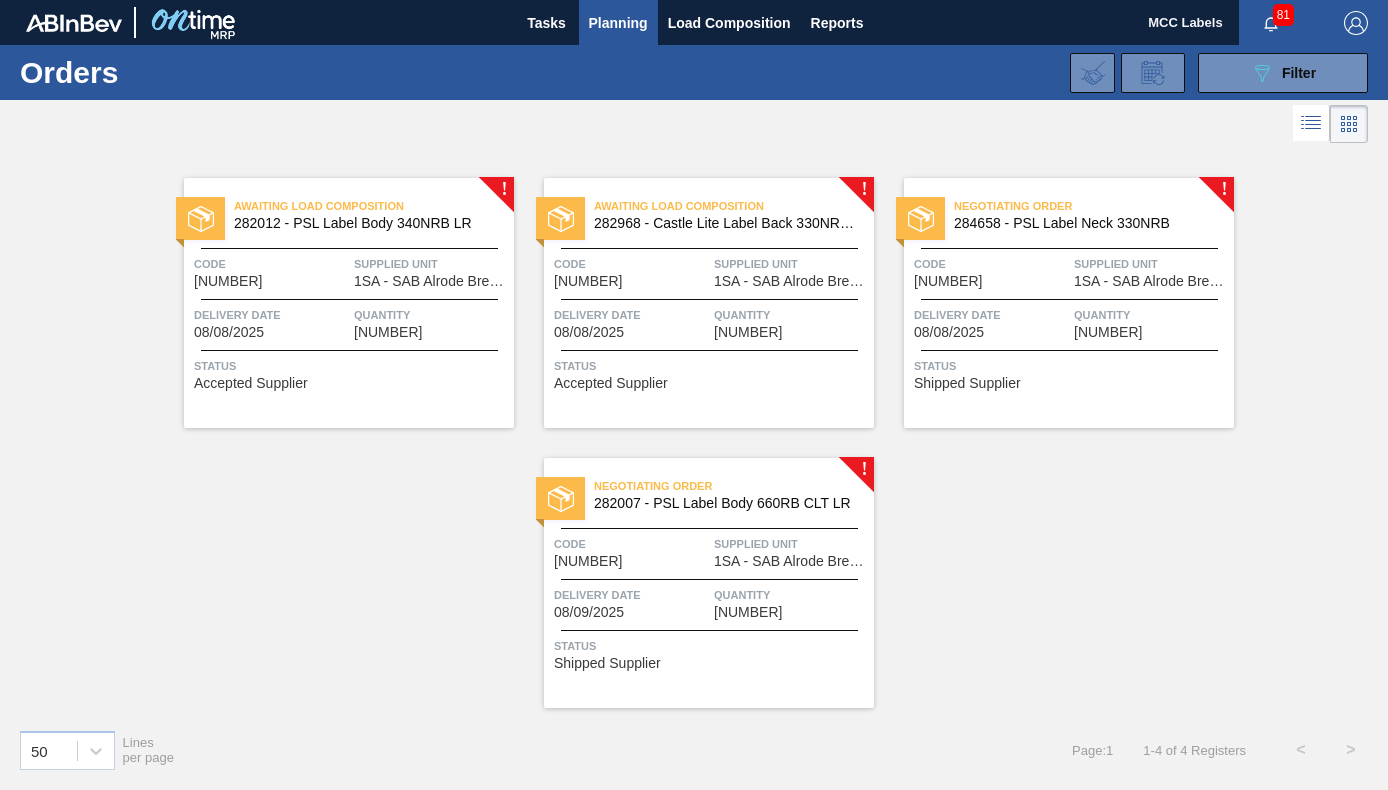 click on "[NUMBER]" at bounding box center (1069, 303) 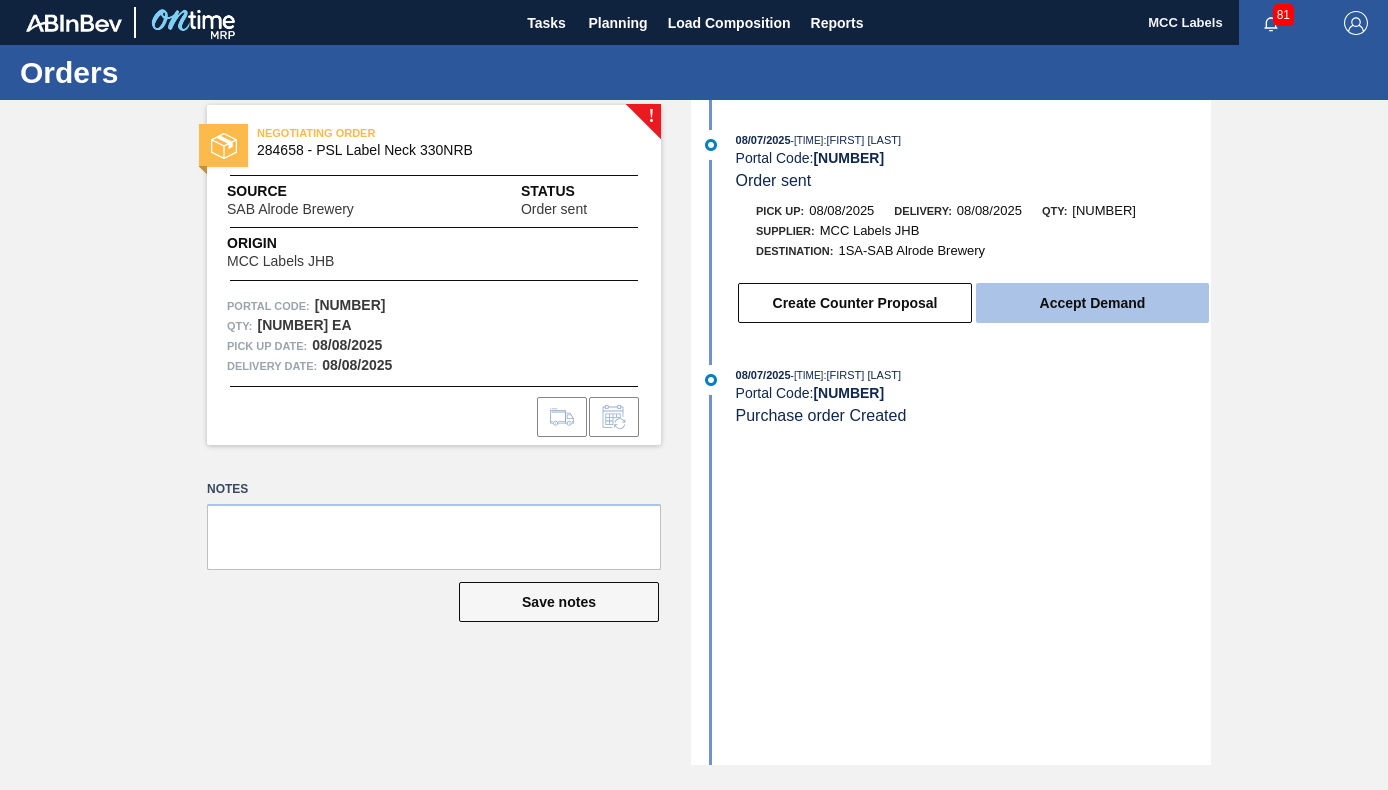 click on "Accept Demand" at bounding box center (1092, 303) 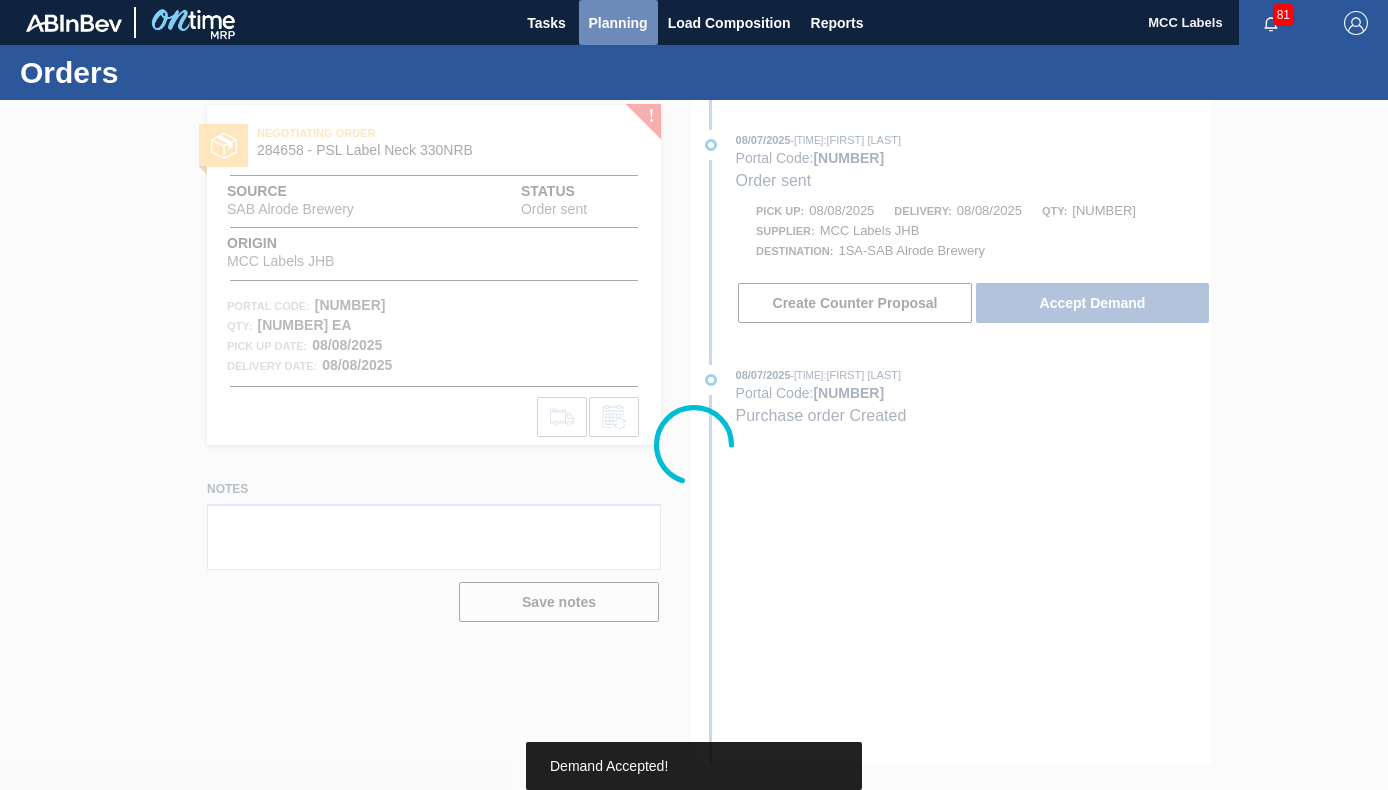 click on "Planning" at bounding box center (618, 23) 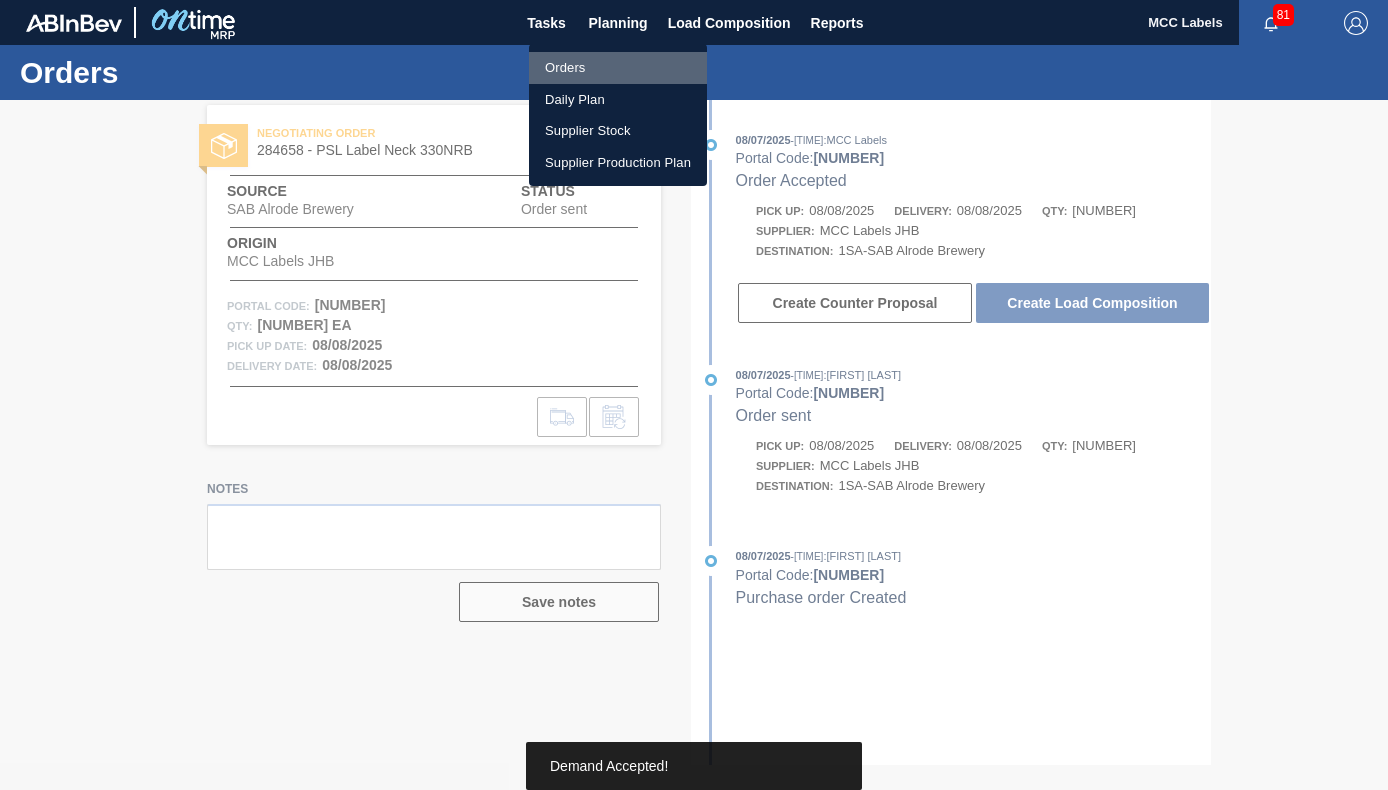click on "Orders" at bounding box center (618, 68) 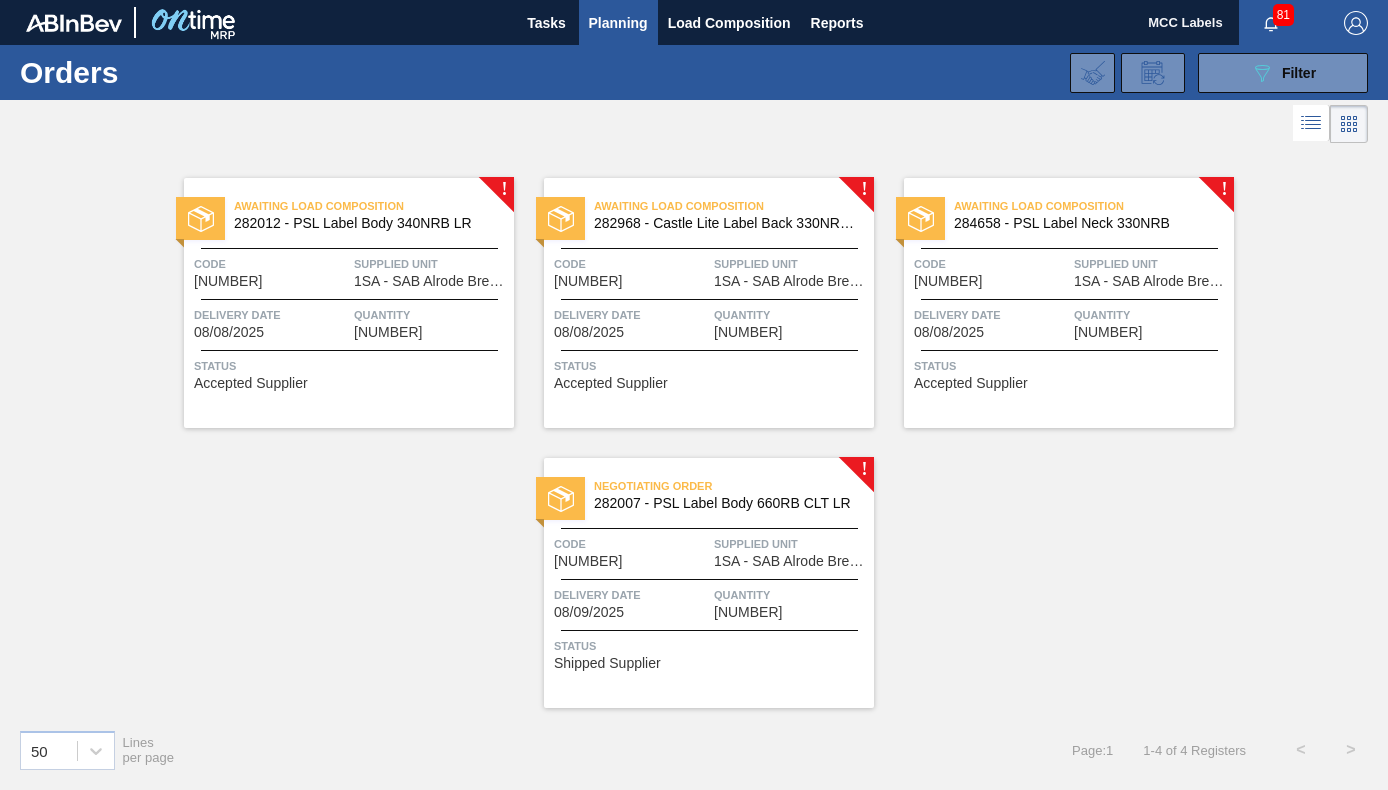 click on "Code" at bounding box center (631, 544) 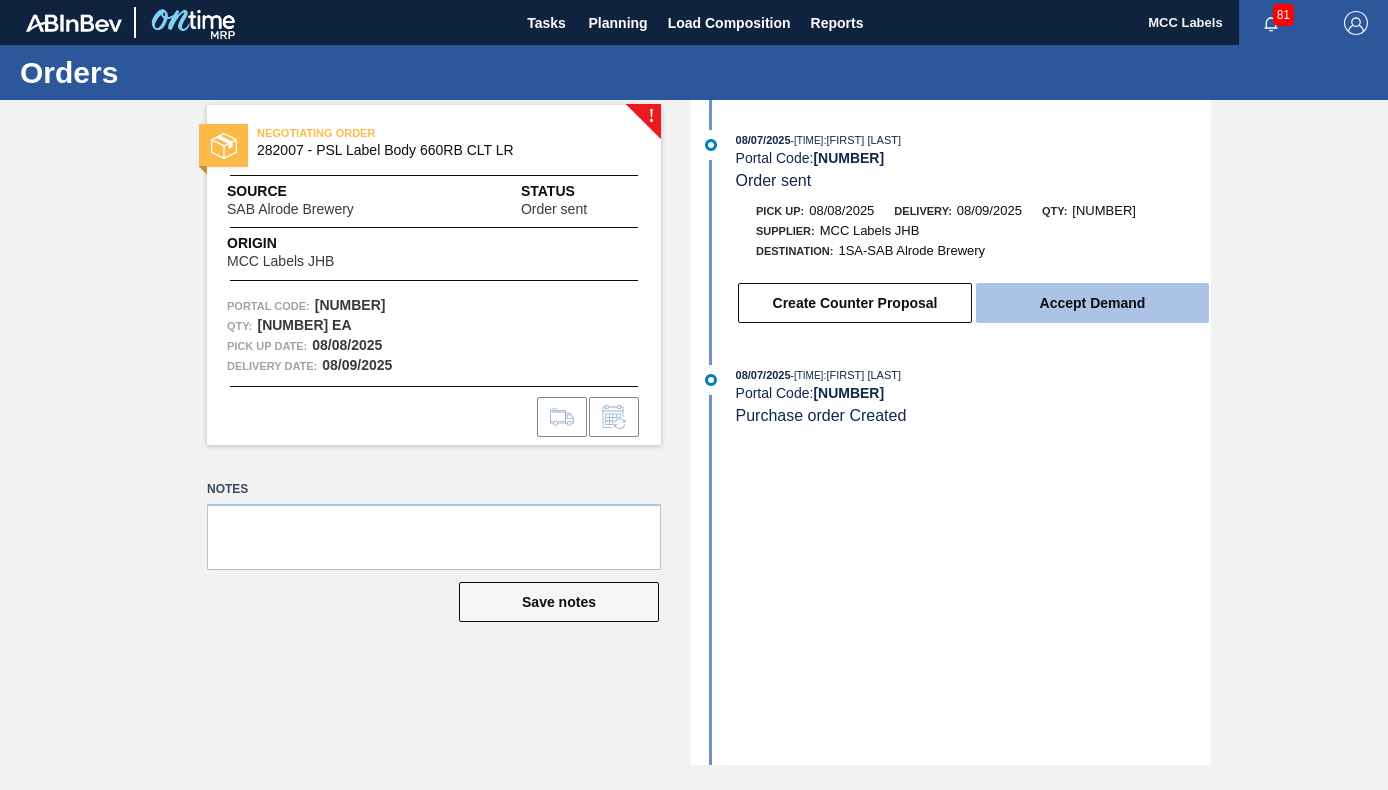 click on "Accept Demand" at bounding box center [1092, 303] 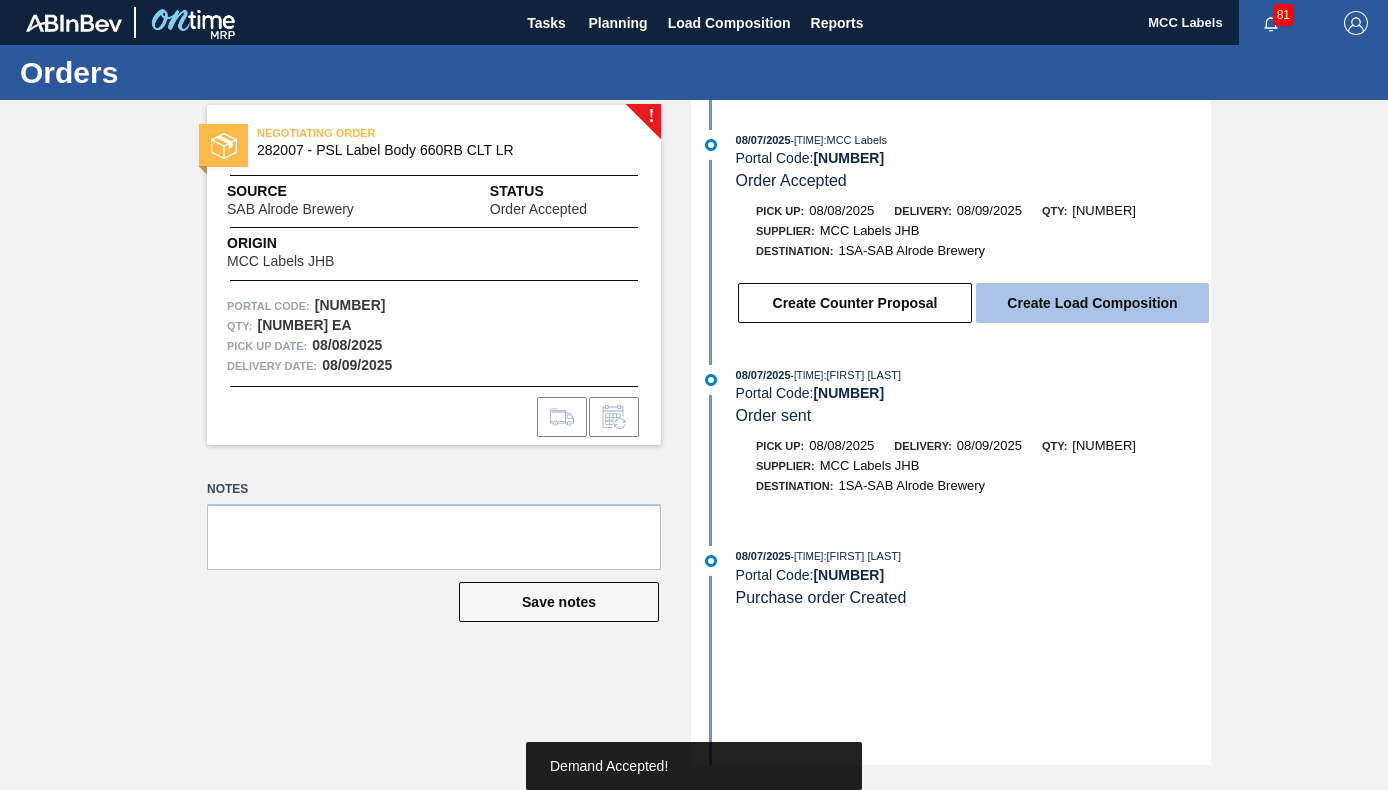 click on "Create Load Composition" at bounding box center [1092, 303] 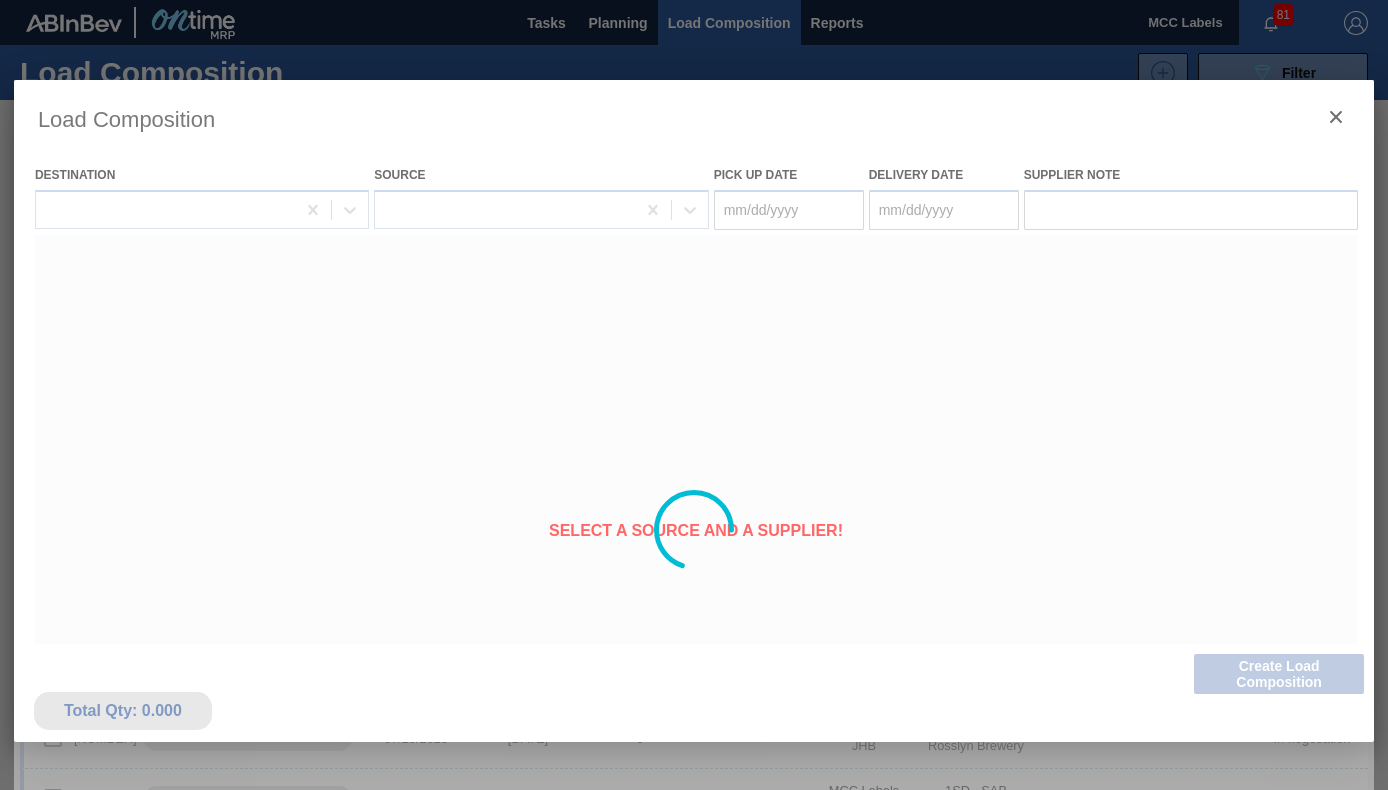 type on "08/08/2025" 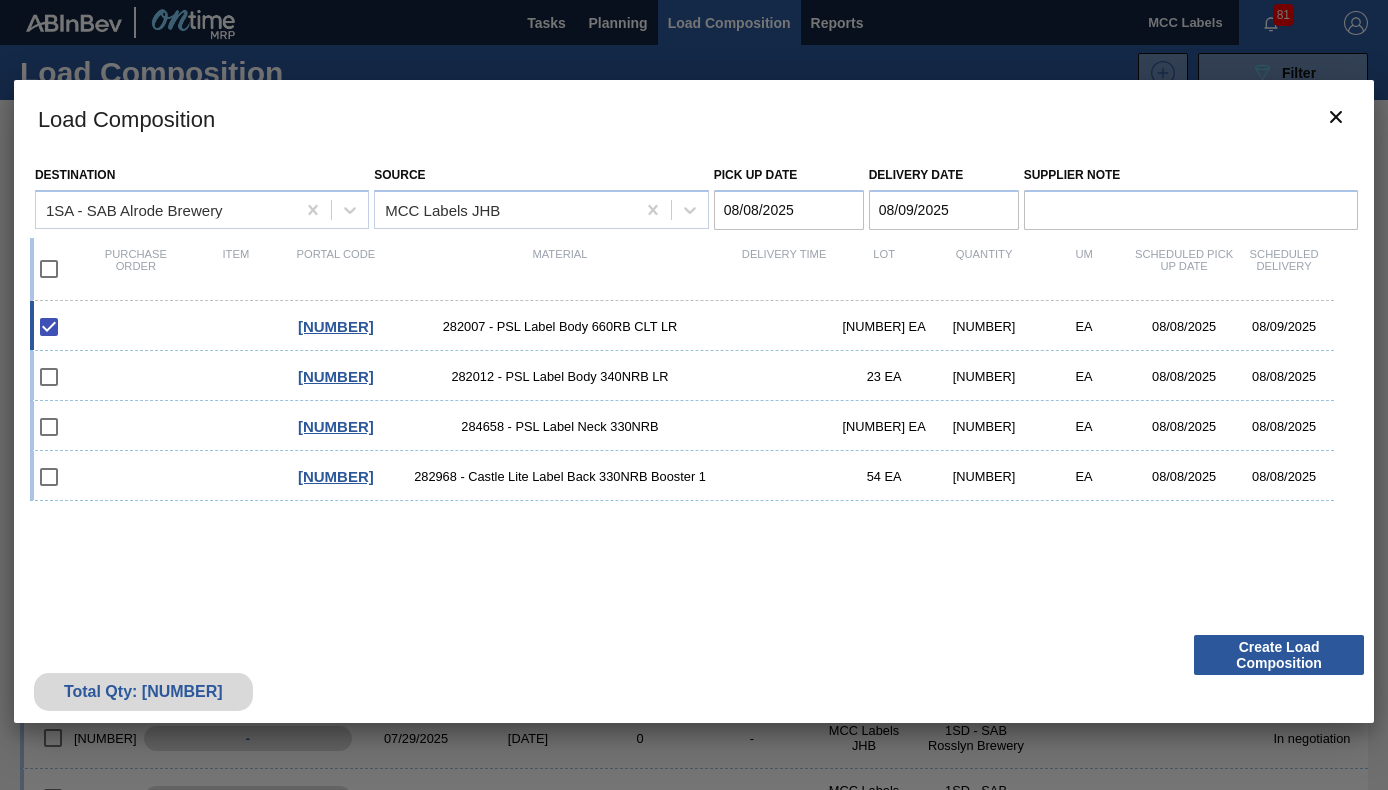 click at bounding box center [49, 269] 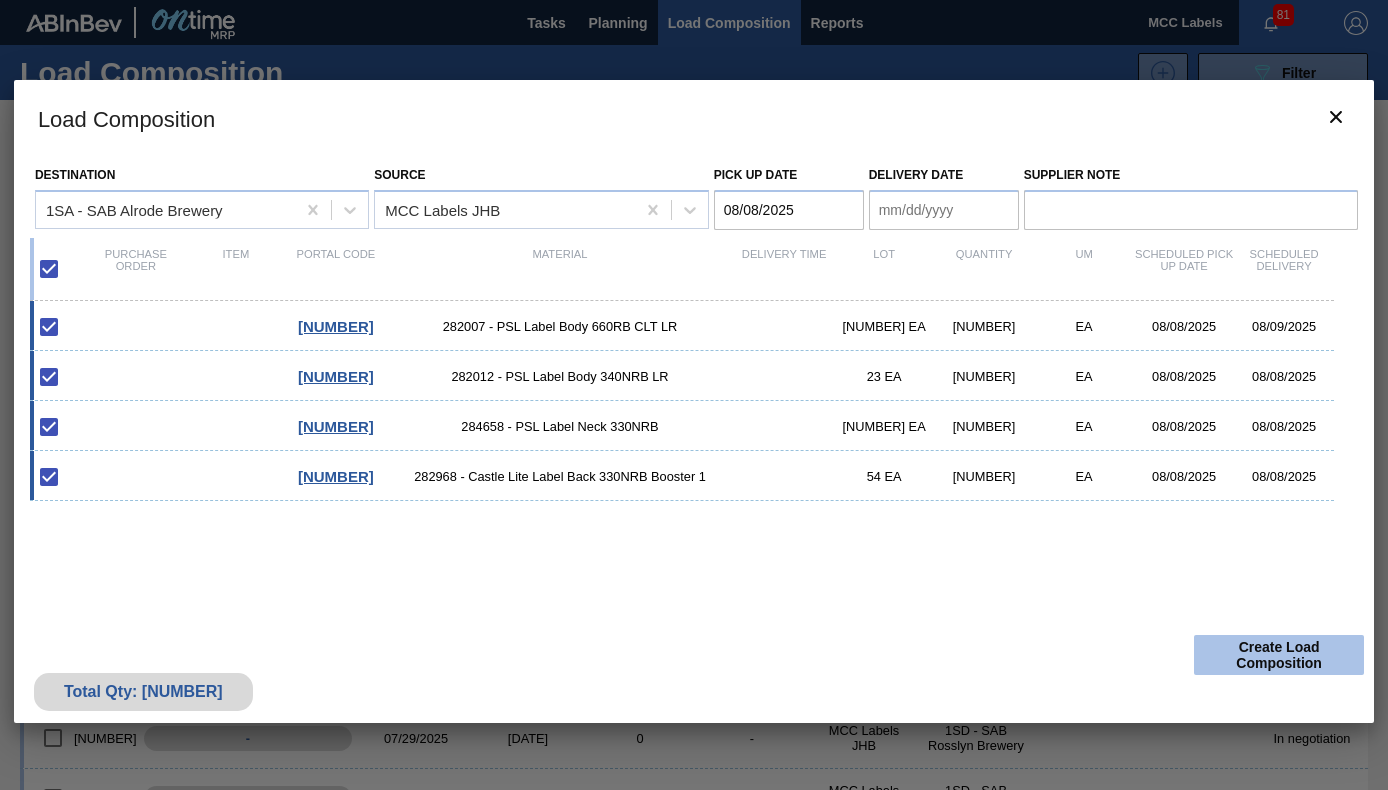 click on "Create Load Composition" at bounding box center (1279, 655) 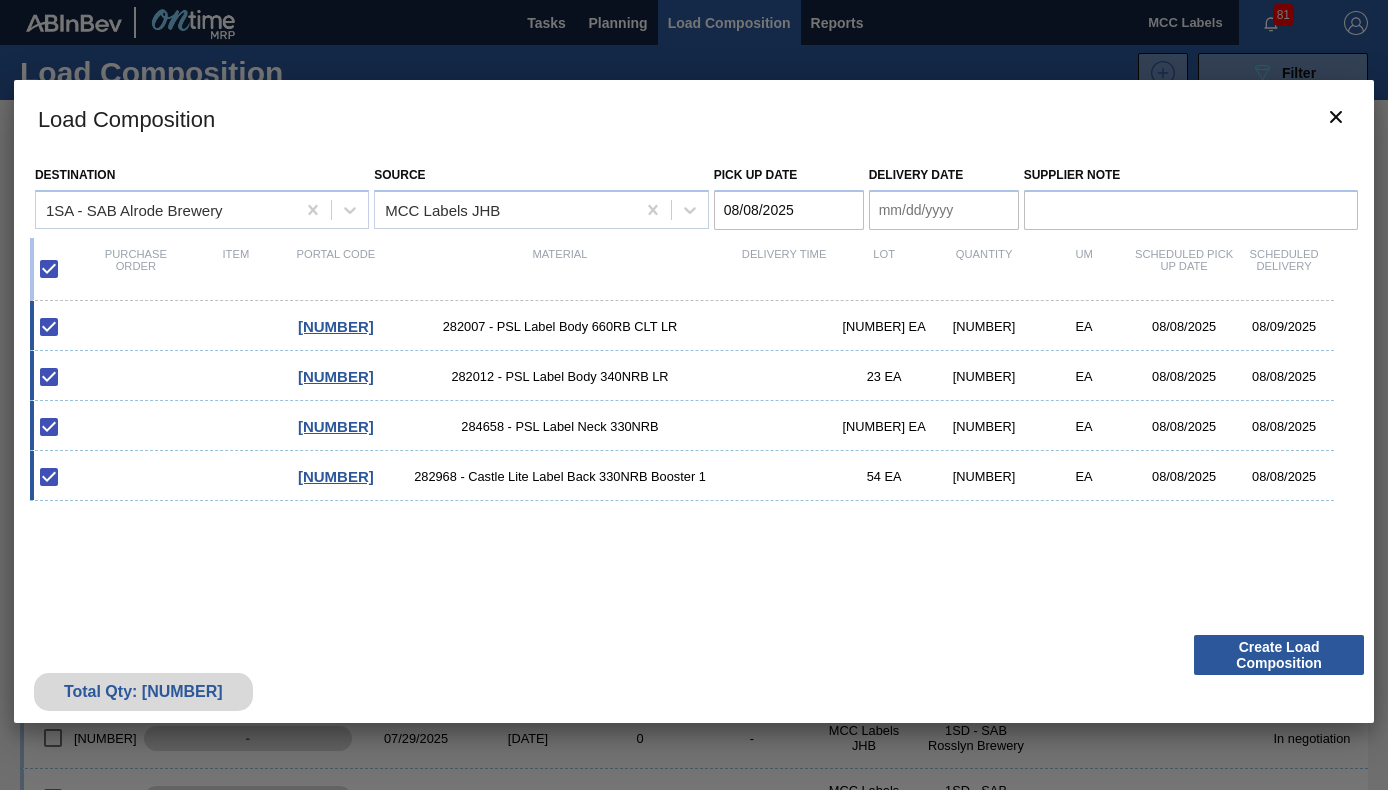 click on "08/08/2025" at bounding box center (789, 210) 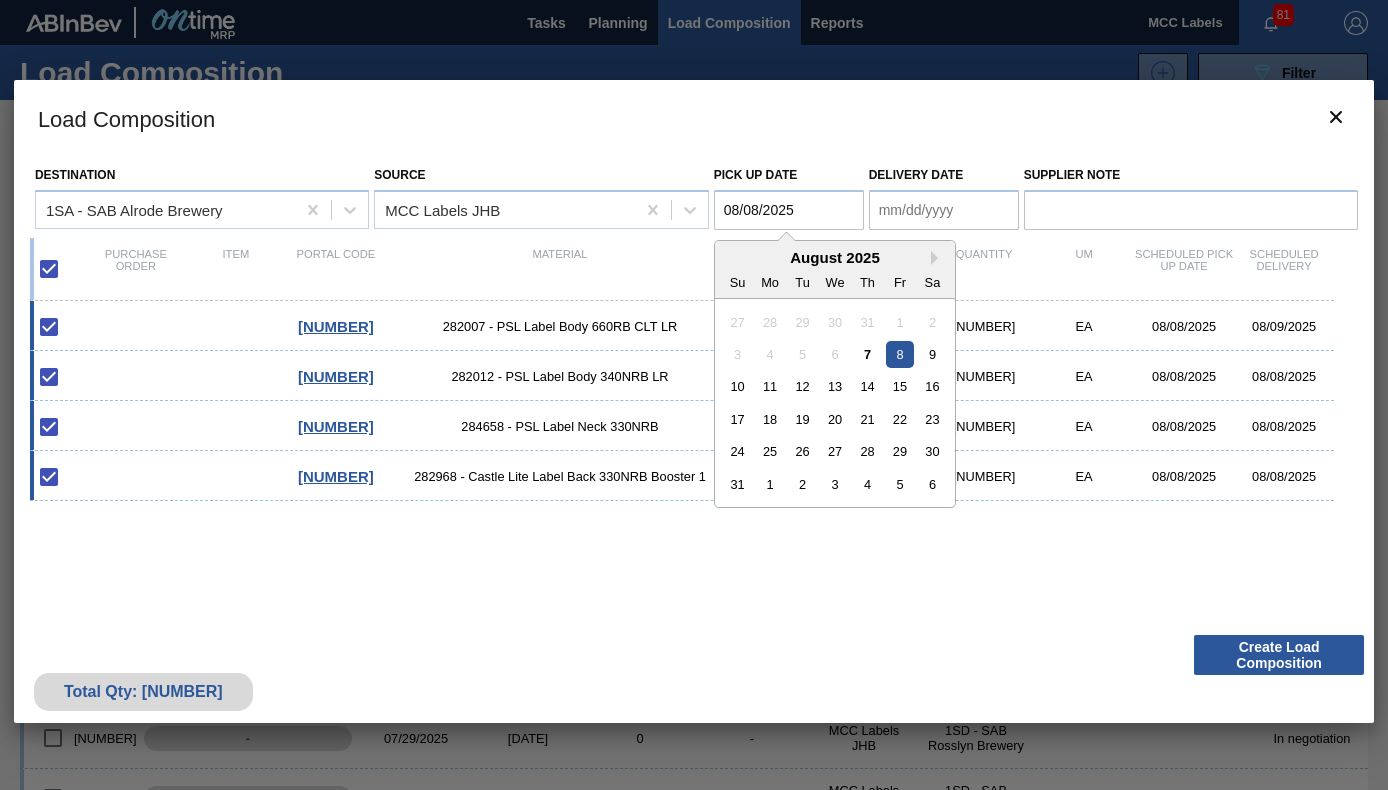 click on "8" at bounding box center [899, 354] 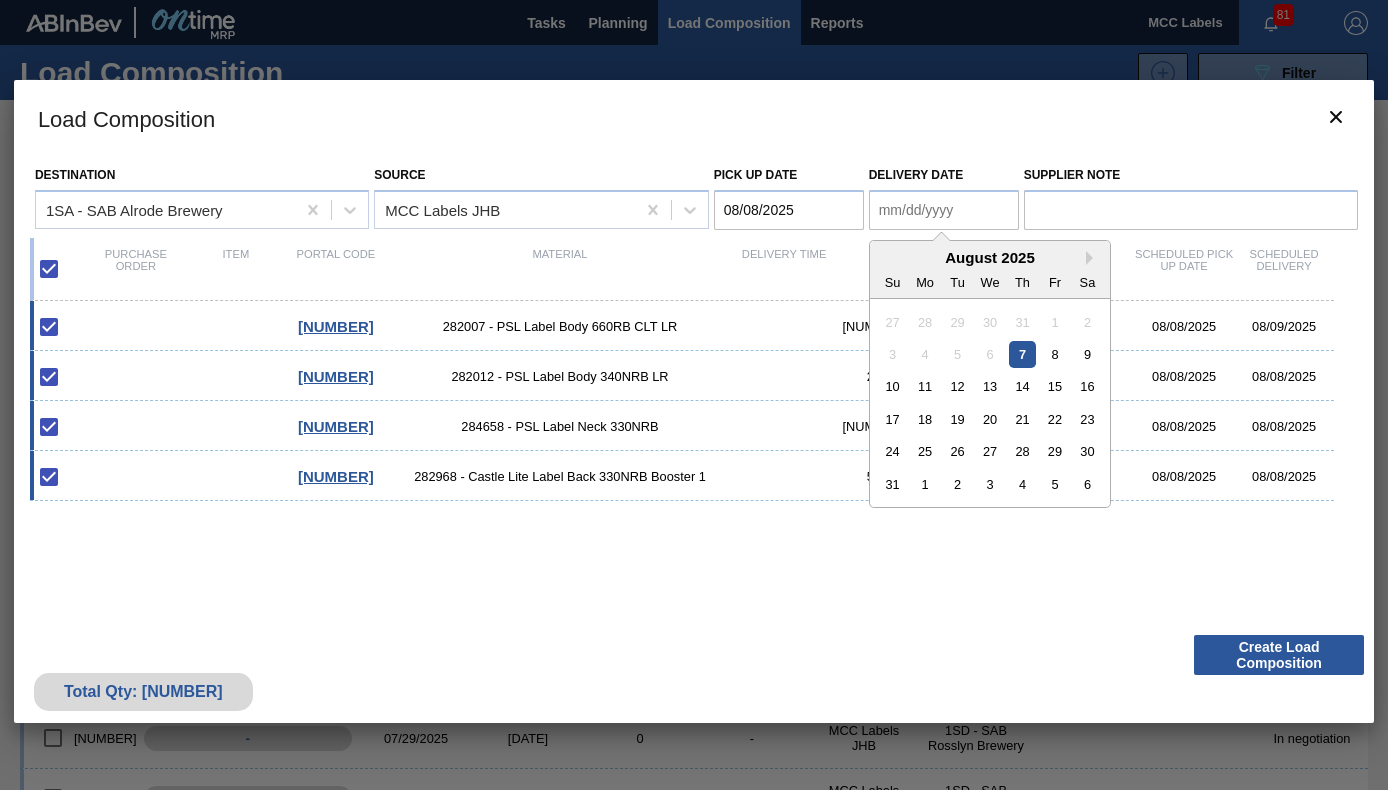 click on "Delivery Date" at bounding box center (944, 210) 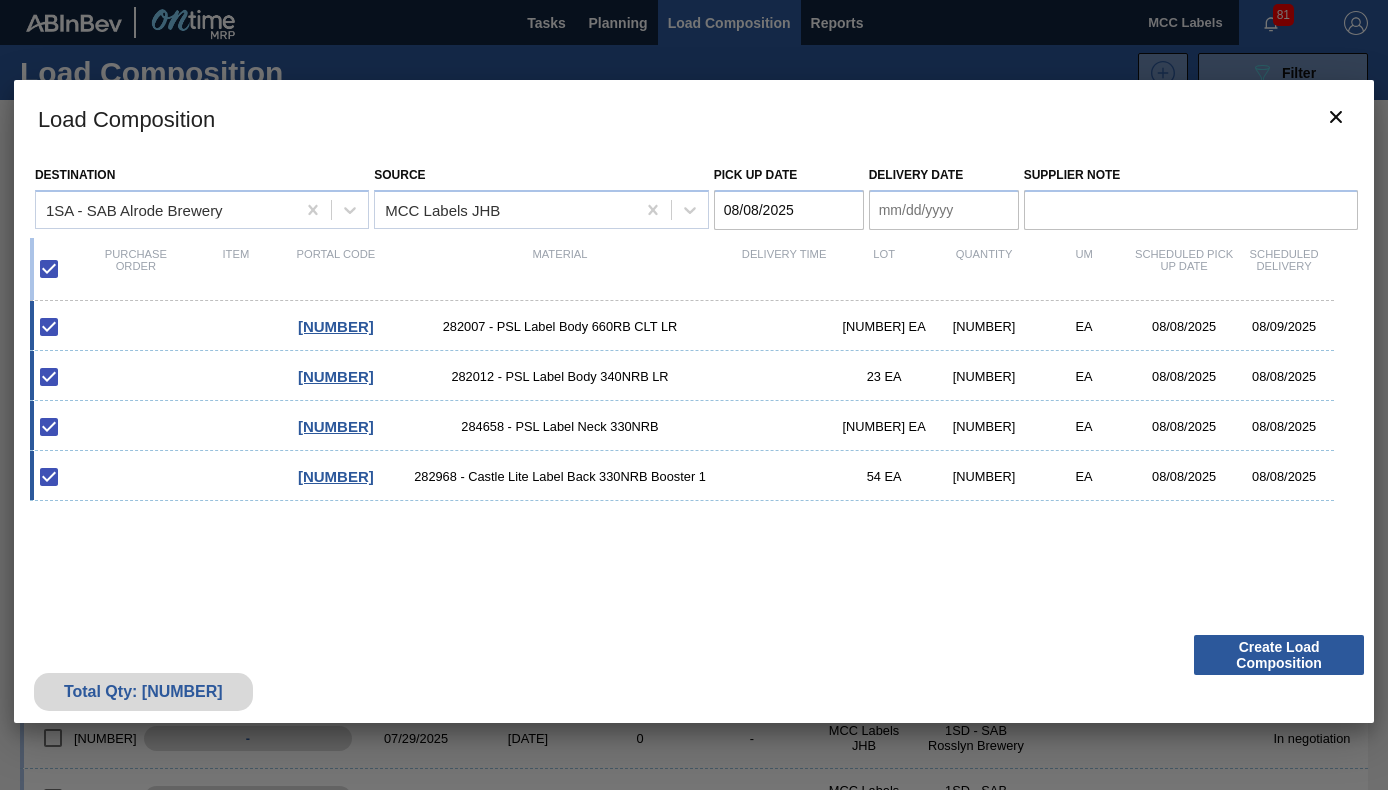 type on "08/08/2025" 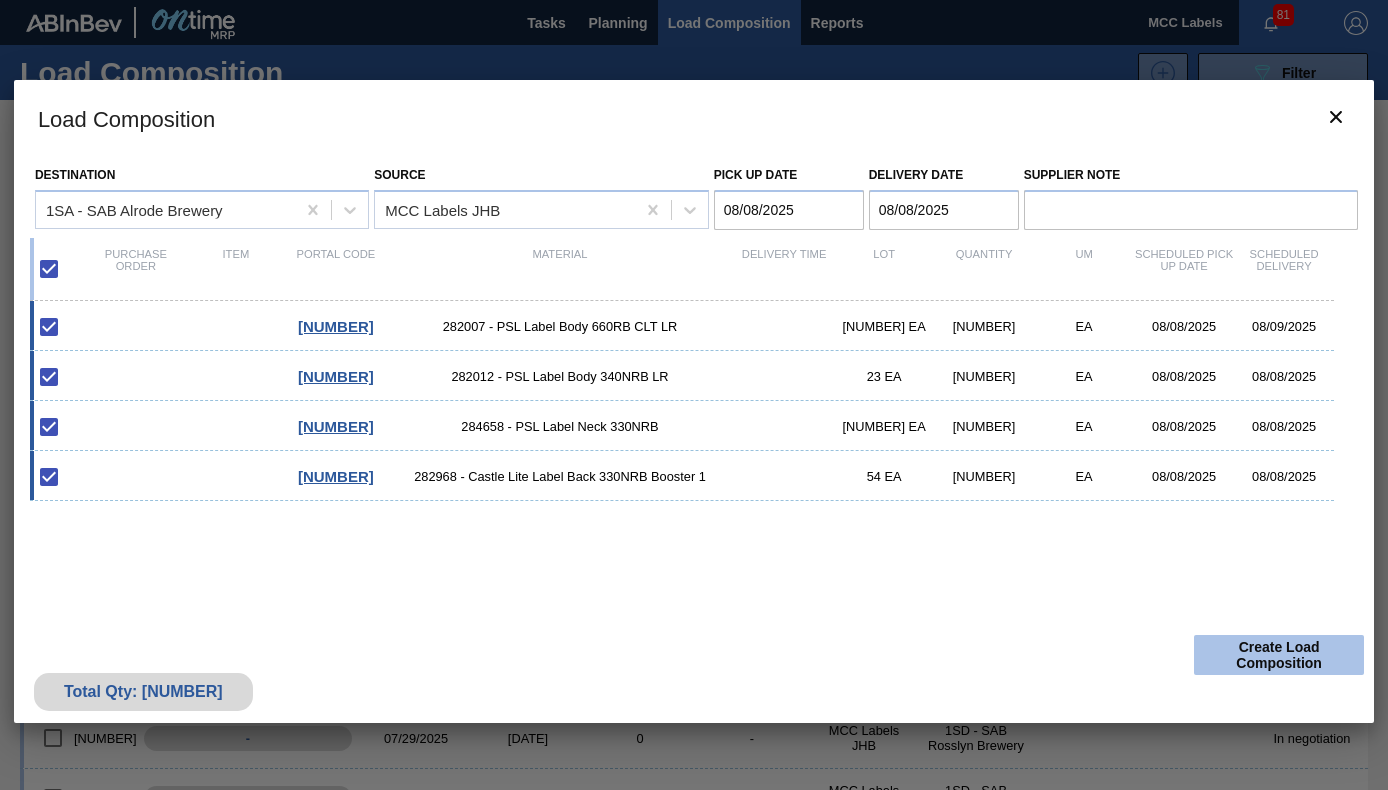 click on "Create Load Composition" at bounding box center [1279, 655] 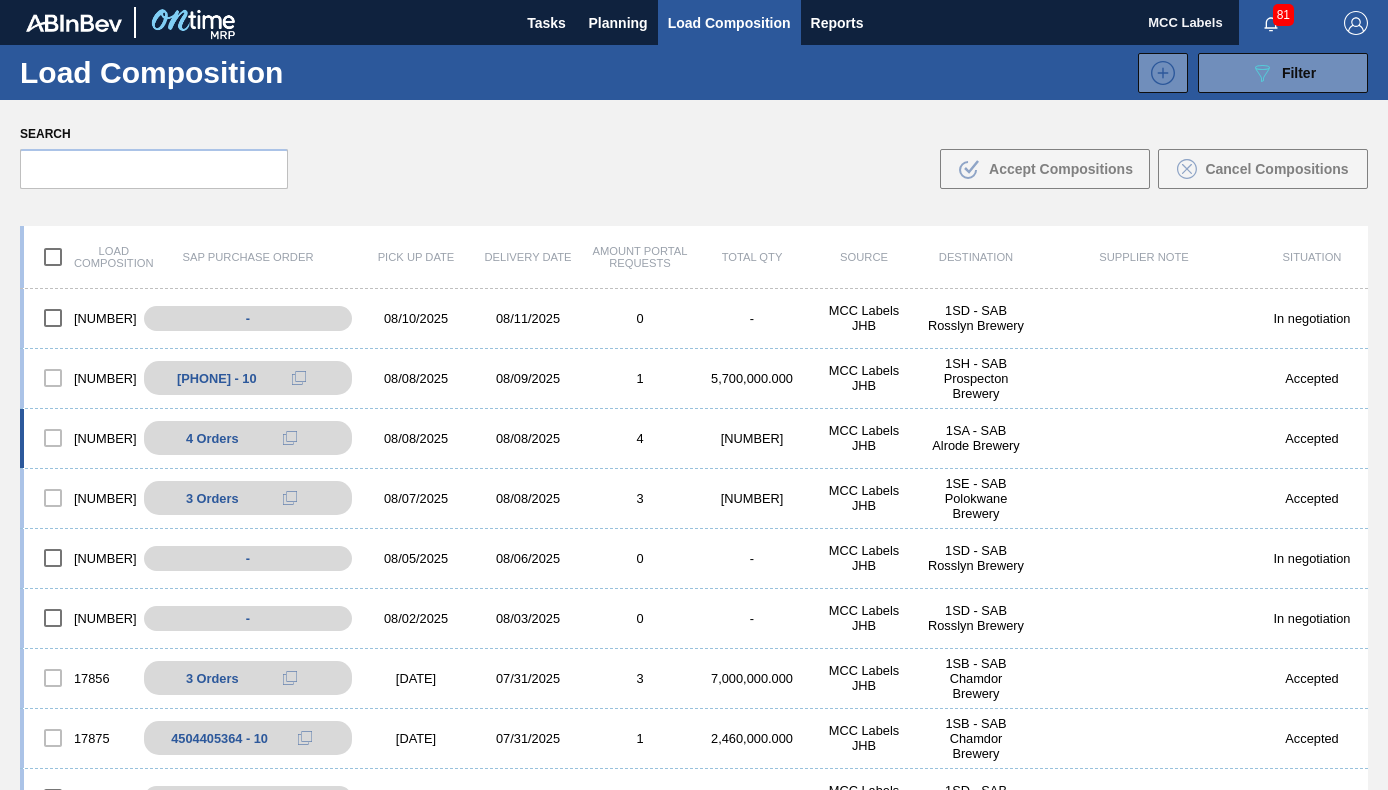 click on "[NUMBER]" at bounding box center [752, 438] 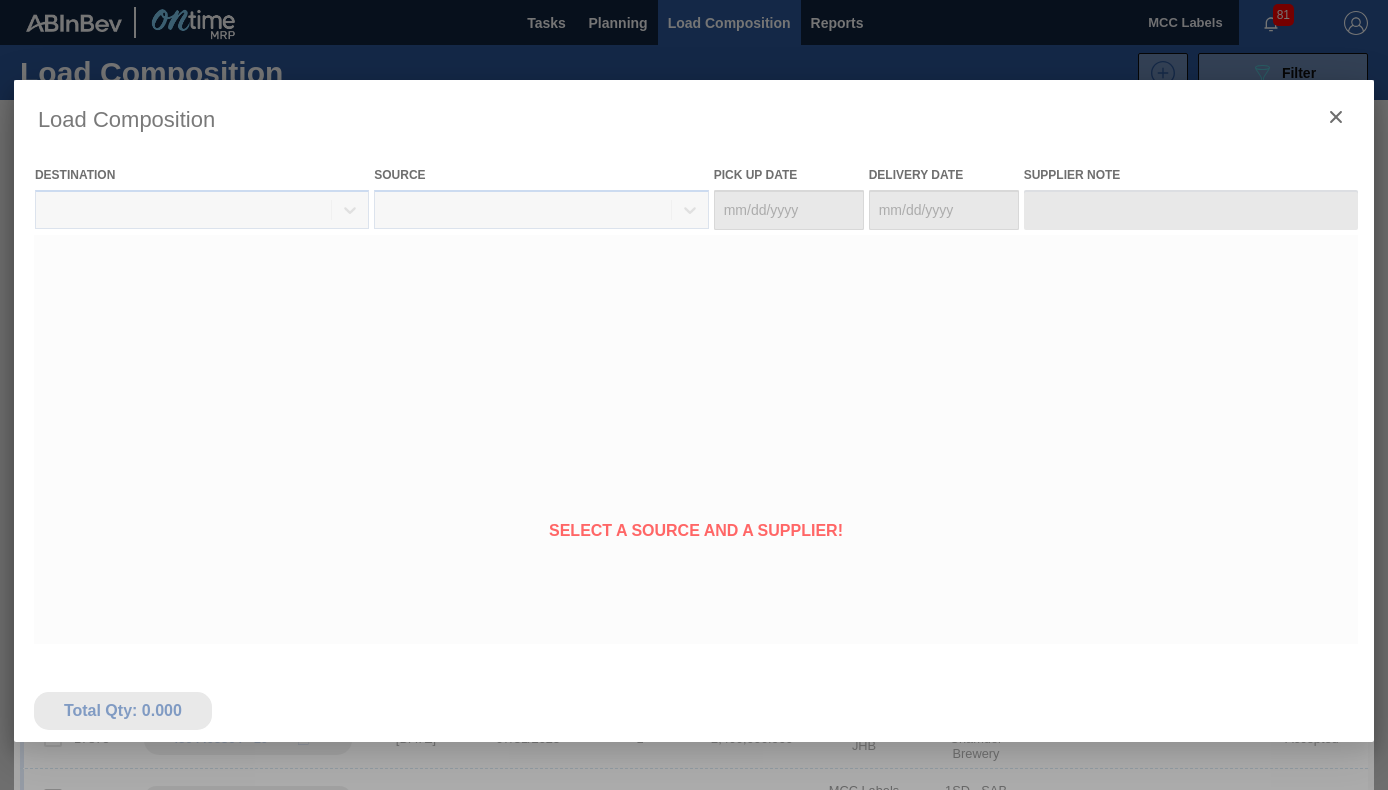 type on "08/08/2025" 